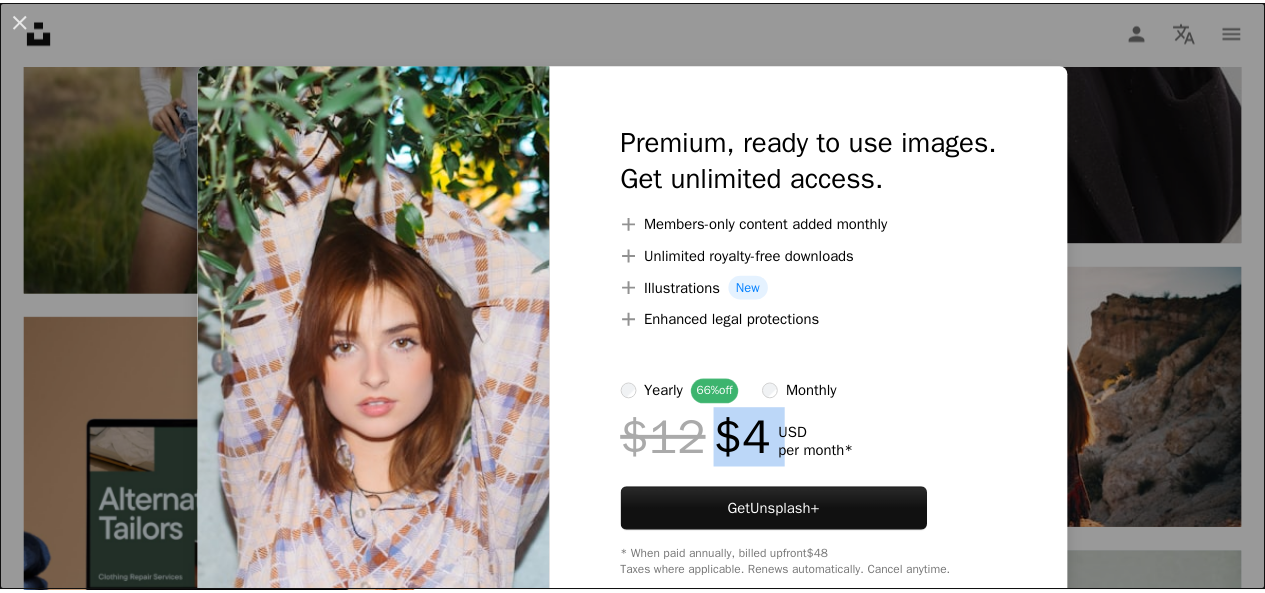scroll, scrollTop: 5673, scrollLeft: 0, axis: vertical 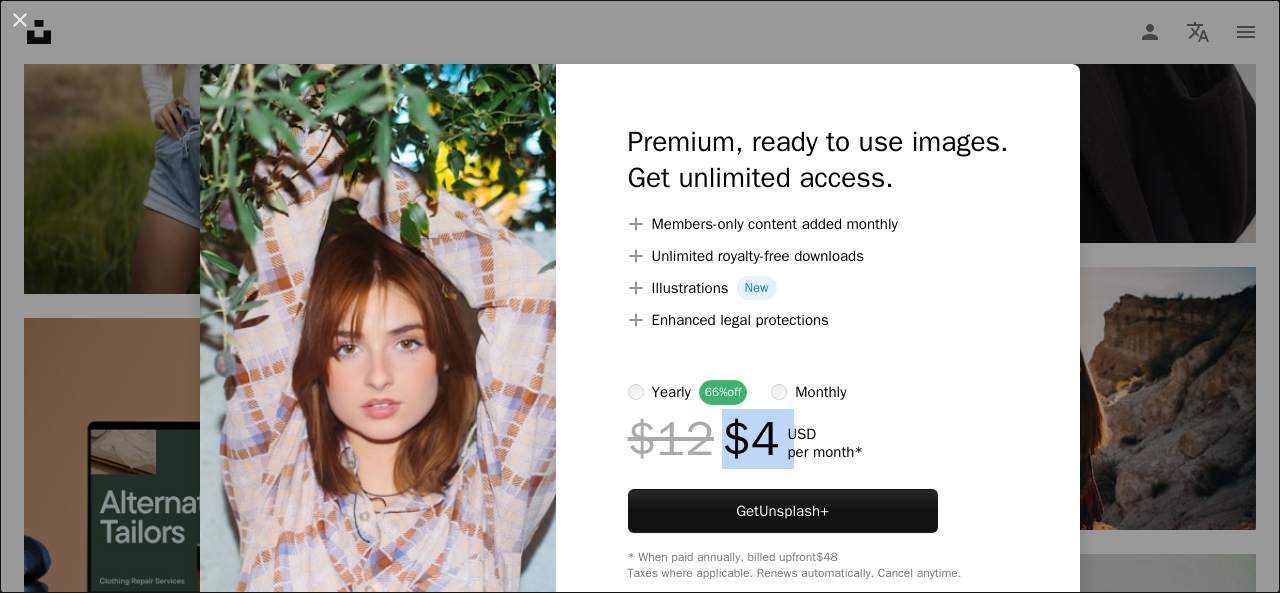 click on "An X shape Premium, ready to use images. Get unlimited access. A plus sign Members-only content added monthly A plus sign Unlimited royalty-free downloads A plus sign Illustrations  New A plus sign Enhanced legal protections yearly 66%  off monthly $12   $4 USD per month * Get  Unsplash+ * When paid annually, billed upfront  $48 Taxes where applicable. Renews automatically. Cancel anytime." at bounding box center [640, 296] 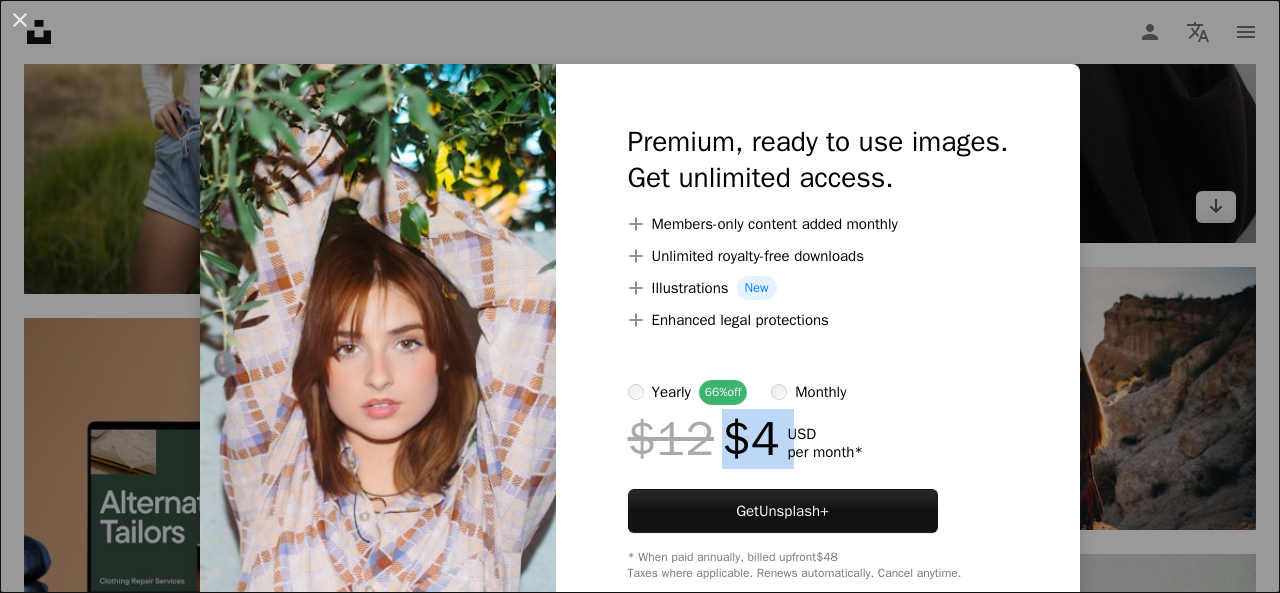 click at bounding box center (1058, -53) 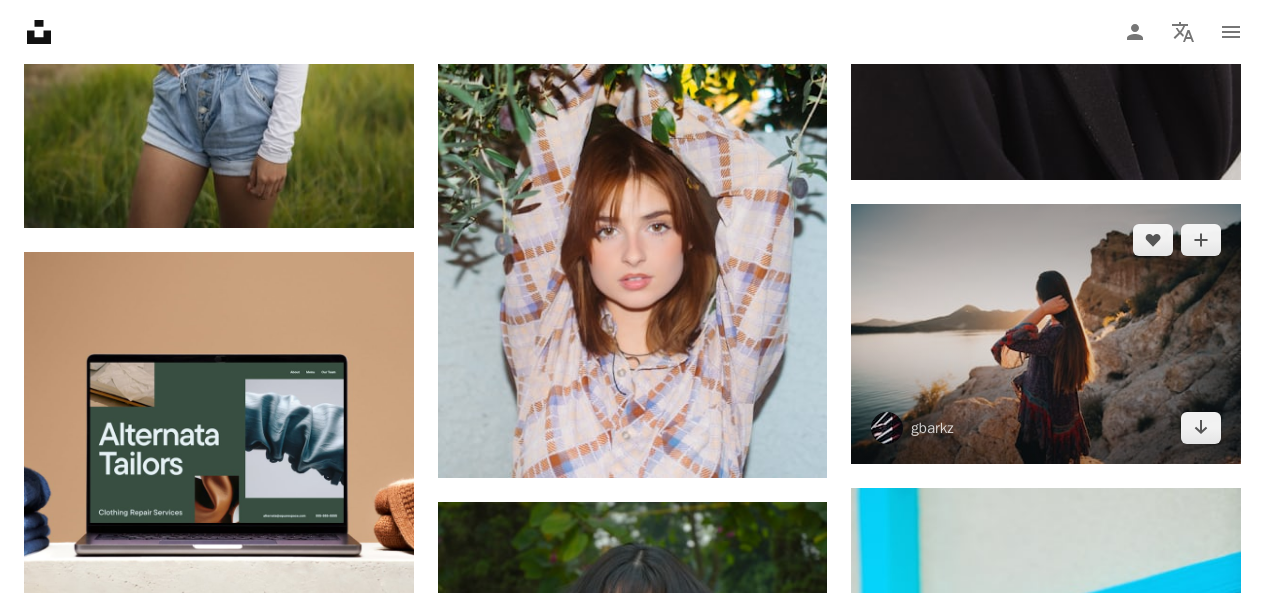 click at bounding box center (1046, 334) 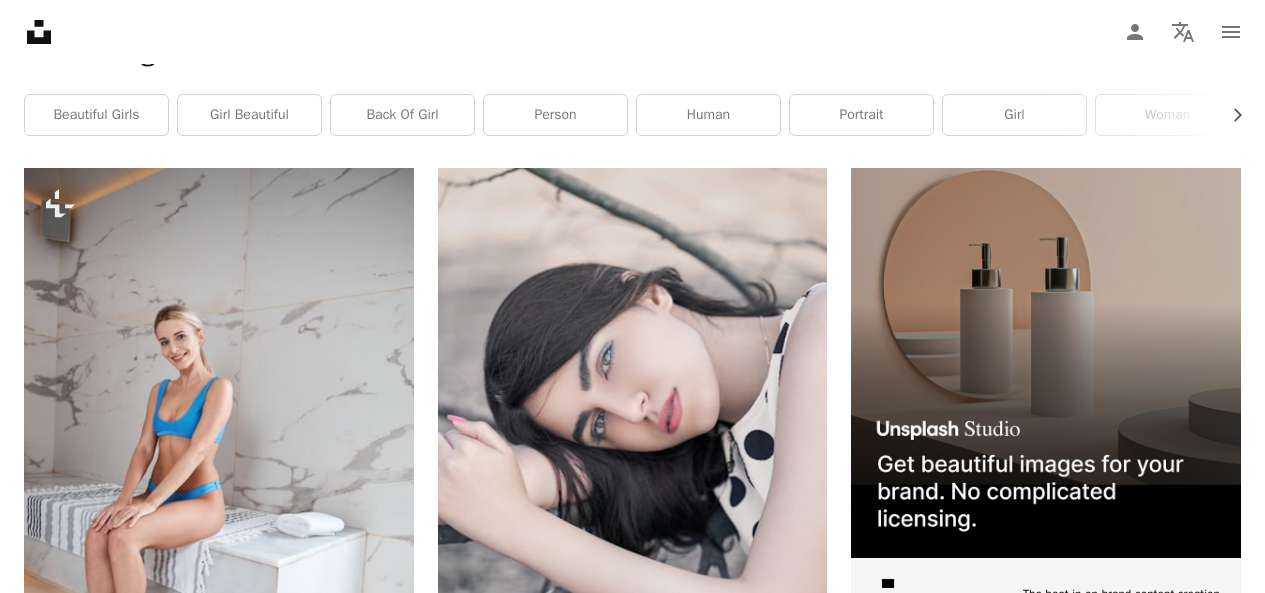 scroll, scrollTop: 1268, scrollLeft: 0, axis: vertical 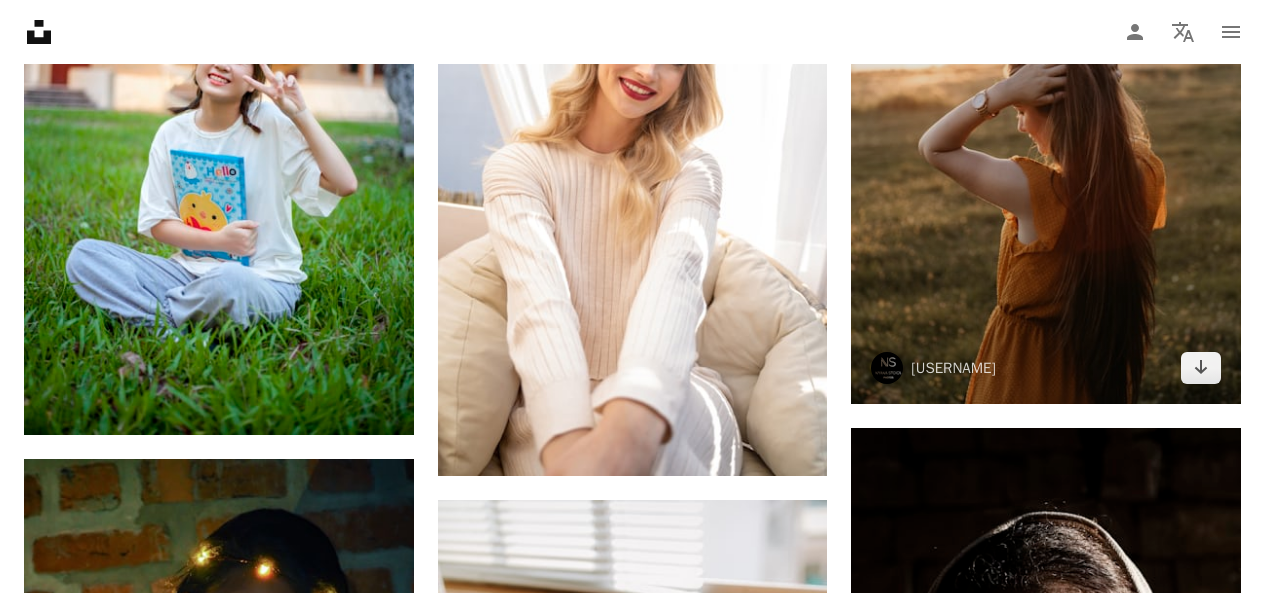 click at bounding box center (1046, 112) 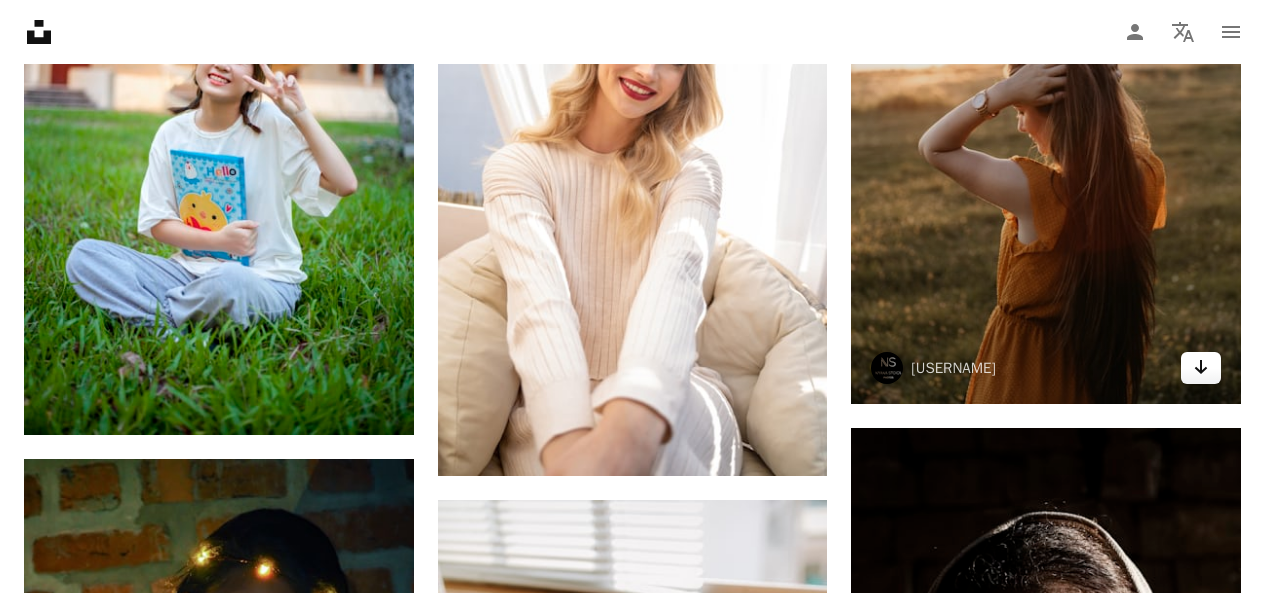 click on "Arrow pointing down" at bounding box center [1201, 368] 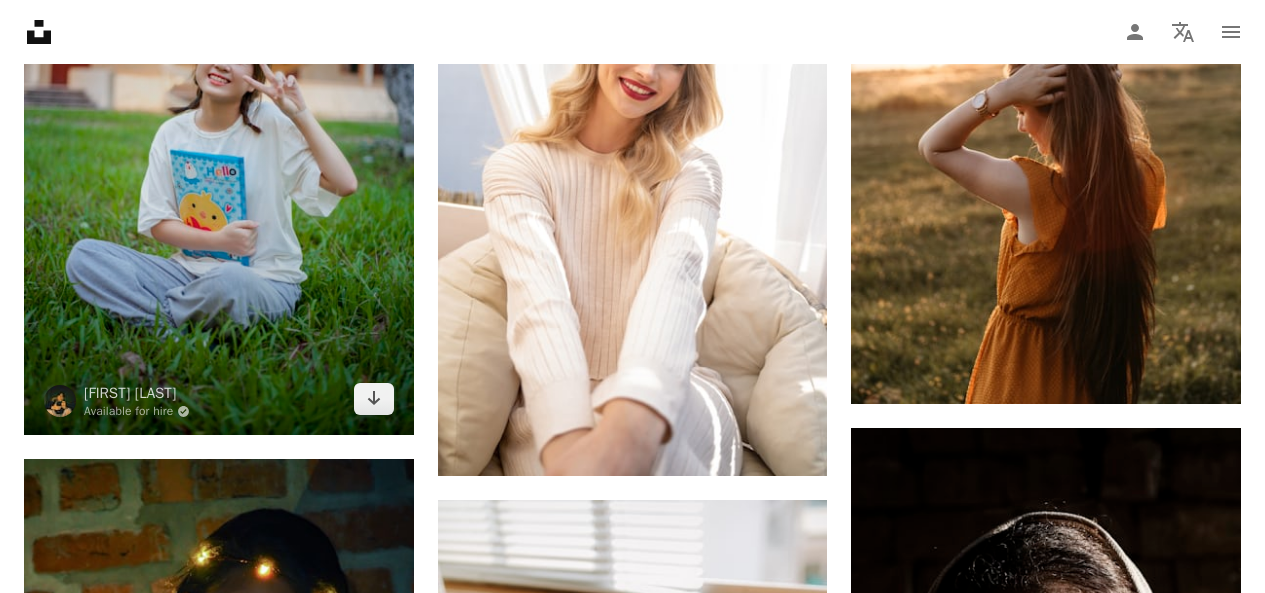 click at bounding box center (219, 164) 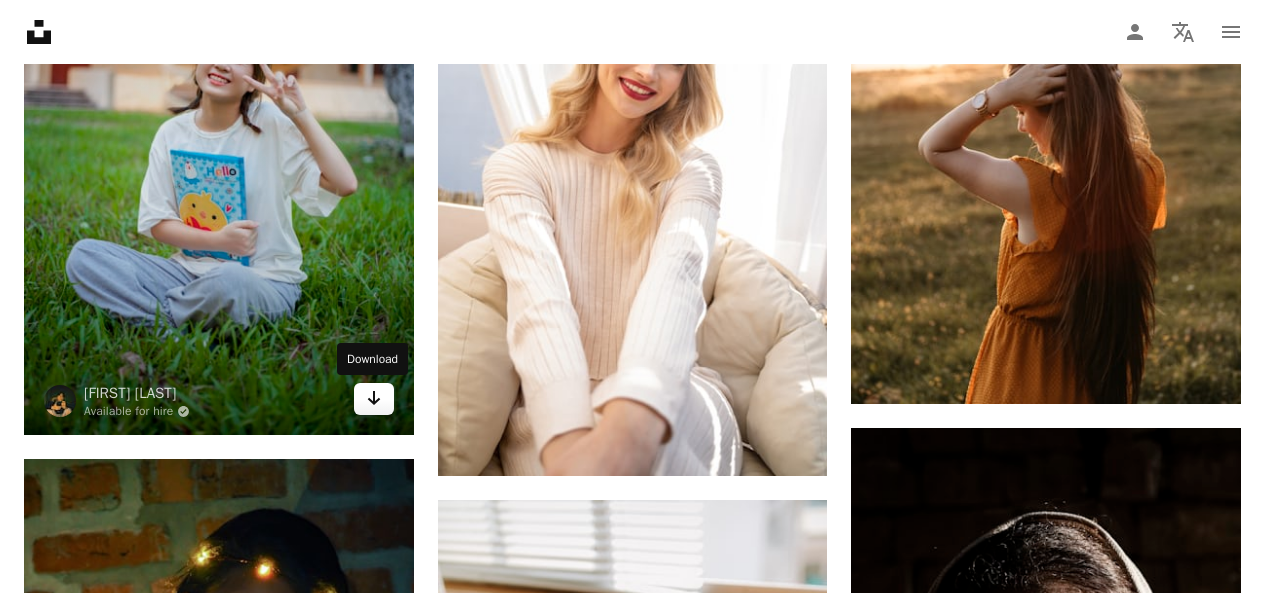 click on "Arrow pointing down" 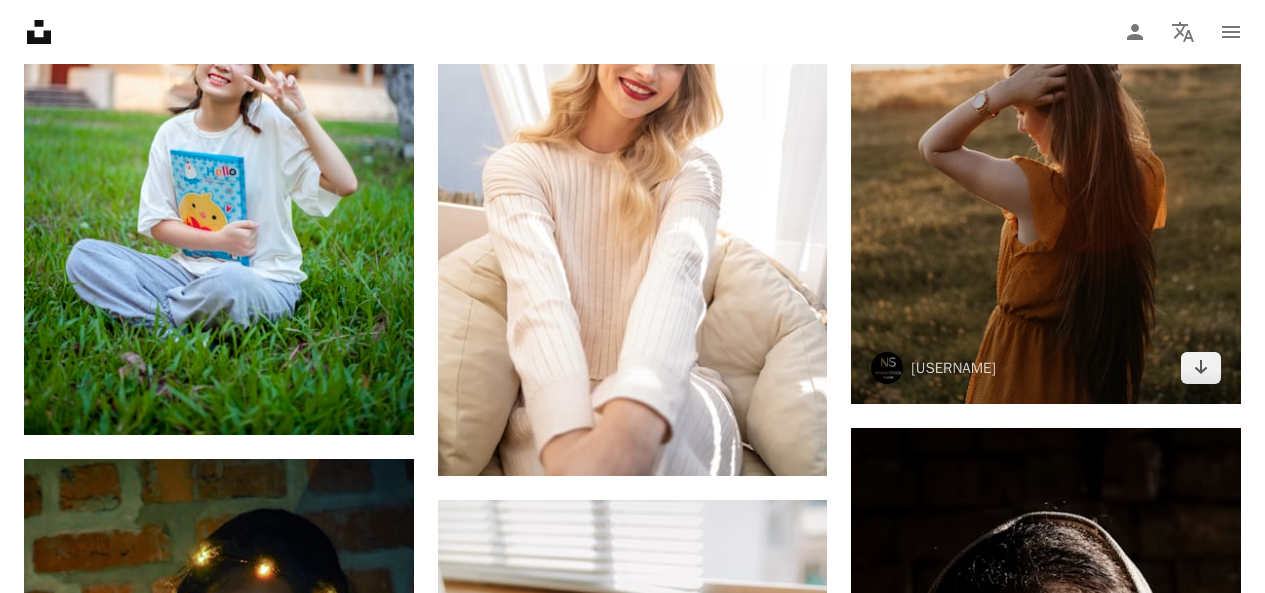 scroll, scrollTop: 1304, scrollLeft: 0, axis: vertical 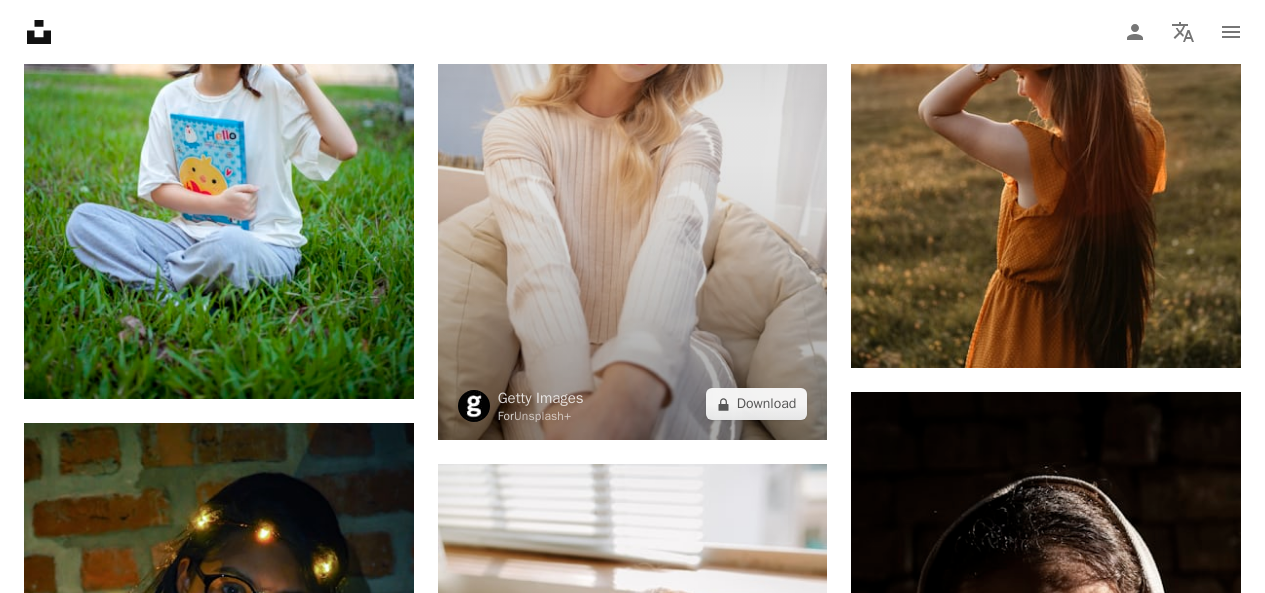 click at bounding box center [633, 148] 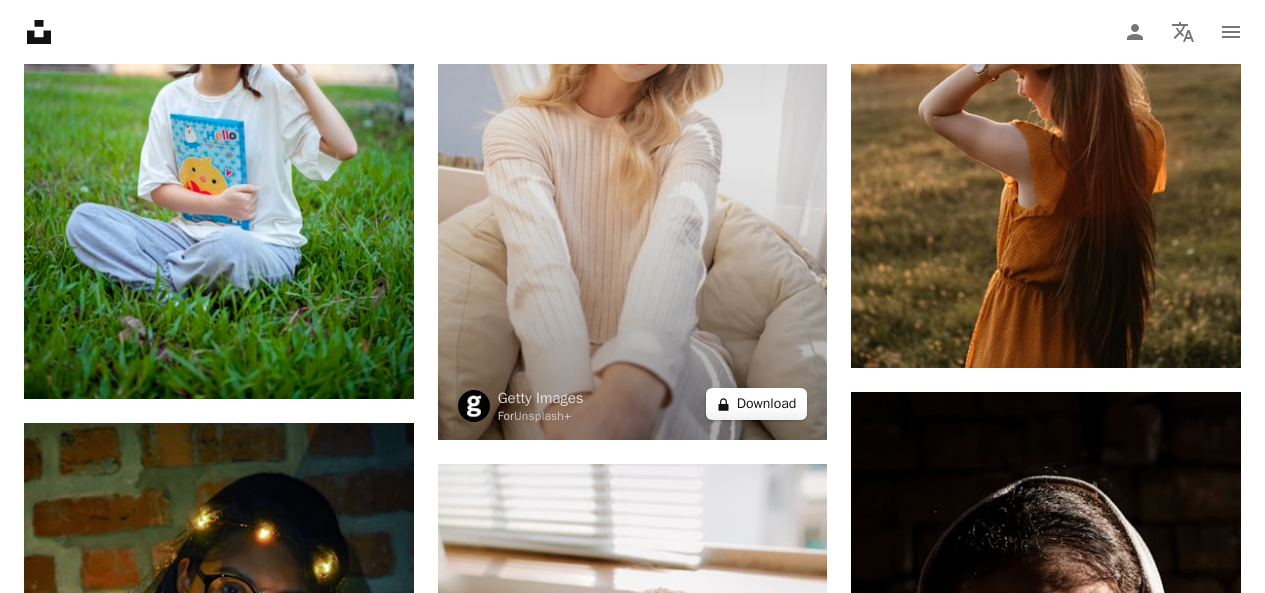 click on "A lock Download" at bounding box center (757, 404) 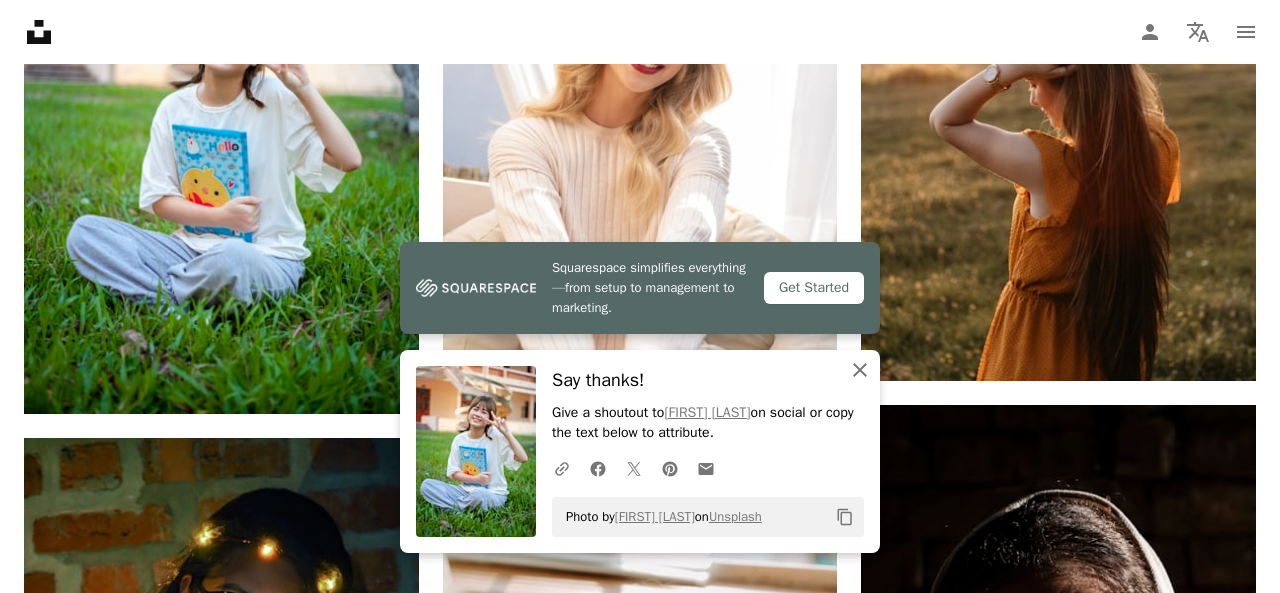 click 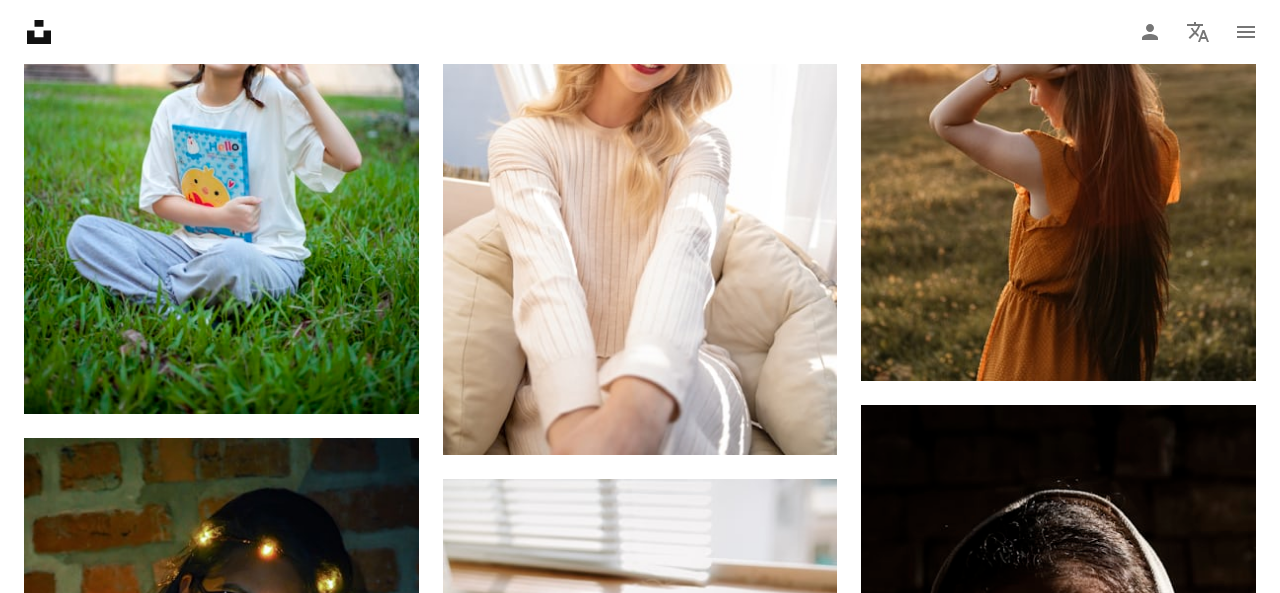 click on "An X shape Premium, ready to use images. Get unlimited access. A plus sign Members-only content added monthly A plus sign Unlimited royalty-free downloads A plus sign Illustrations  New A plus sign Enhanced legal protections yearly 66%  off monthly $12   $4 USD per month * Get  Unsplash+ * When paid annually, billed upfront  $48 Taxes where applicable. Renews automatically. Cancel anytime." at bounding box center [640, 7572] 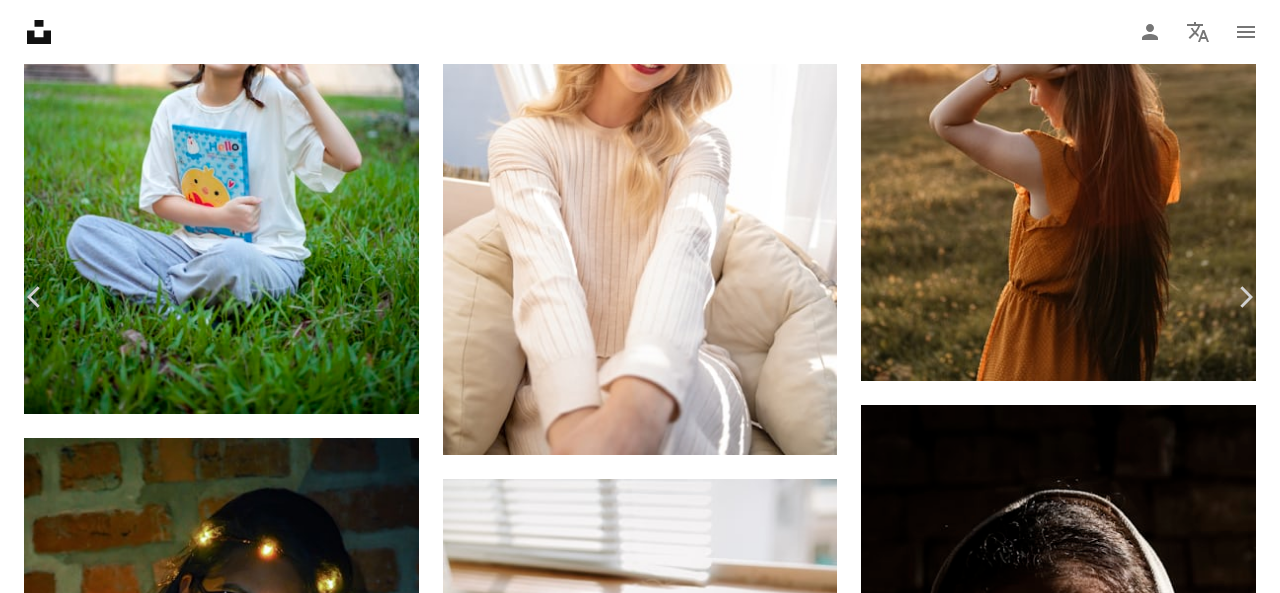 click on "A lock" 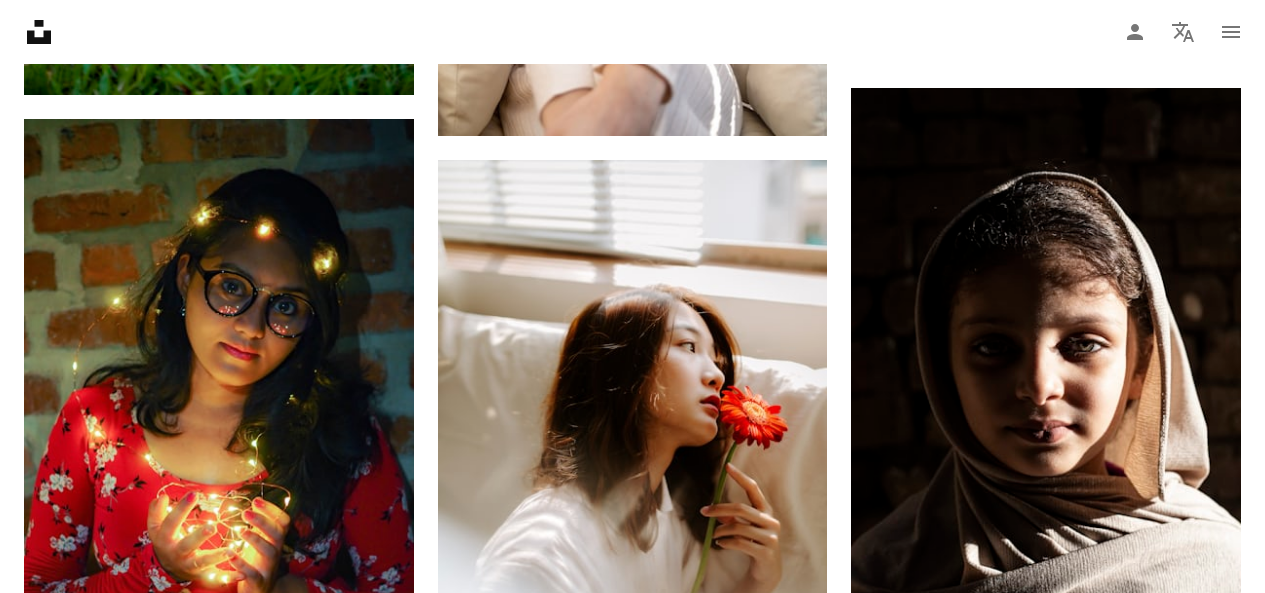 scroll, scrollTop: 1624, scrollLeft: 0, axis: vertical 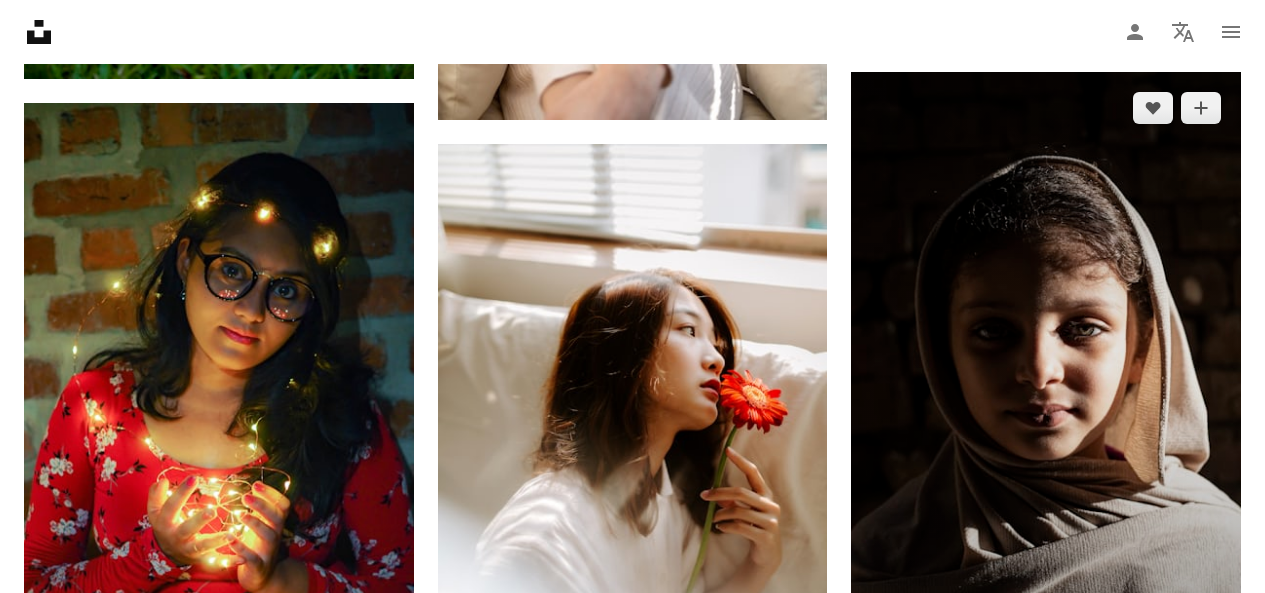 click at bounding box center (1046, 364) 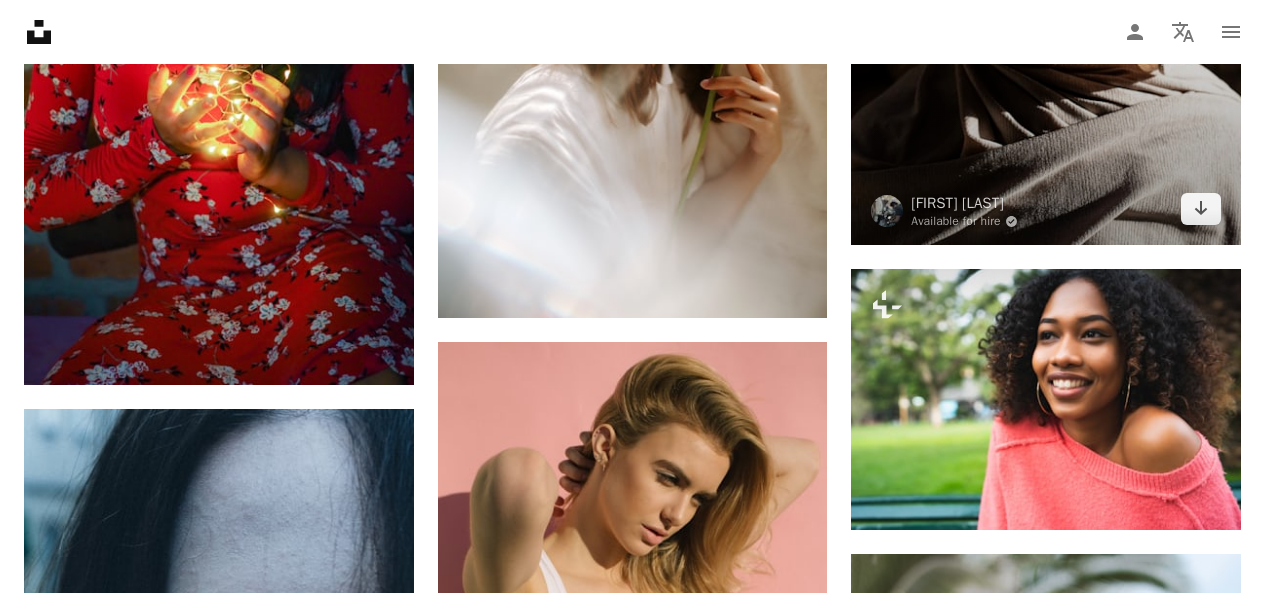 scroll, scrollTop: 1944, scrollLeft: 0, axis: vertical 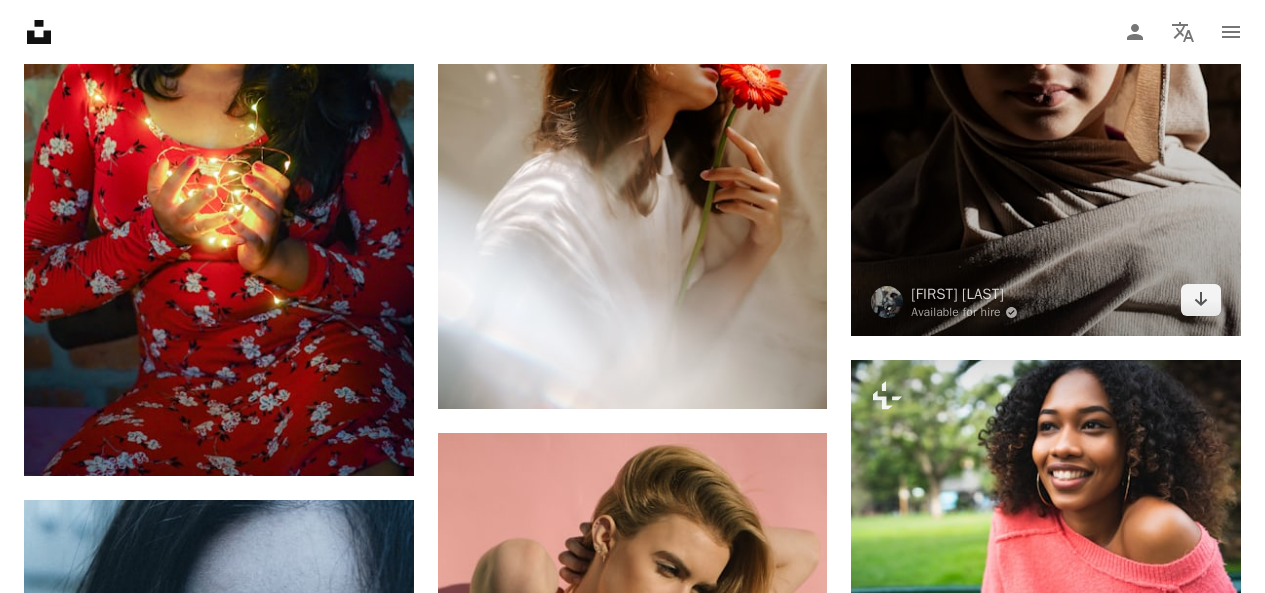 click at bounding box center [1046, 44] 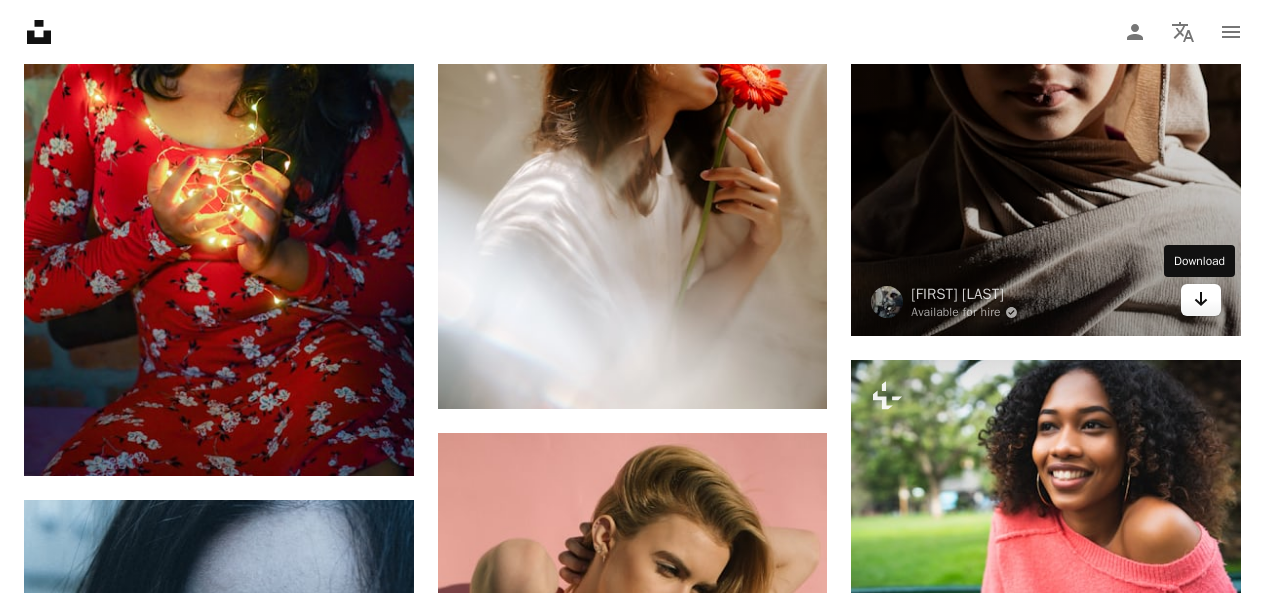 click on "Arrow pointing down" 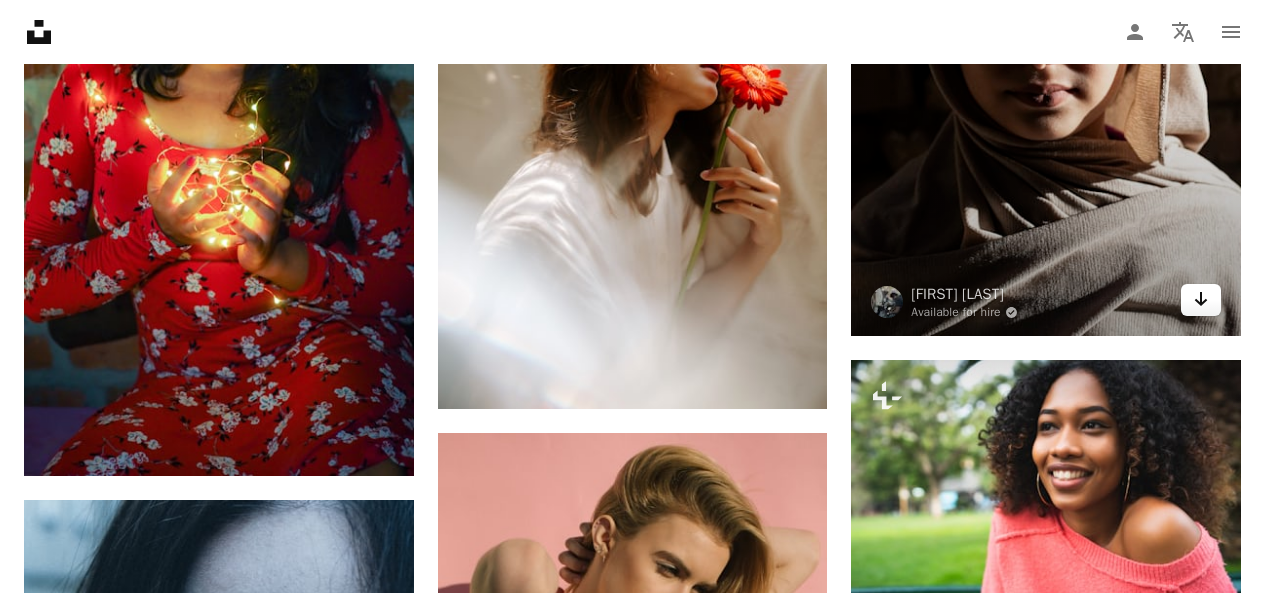 click on "Arrow pointing down" 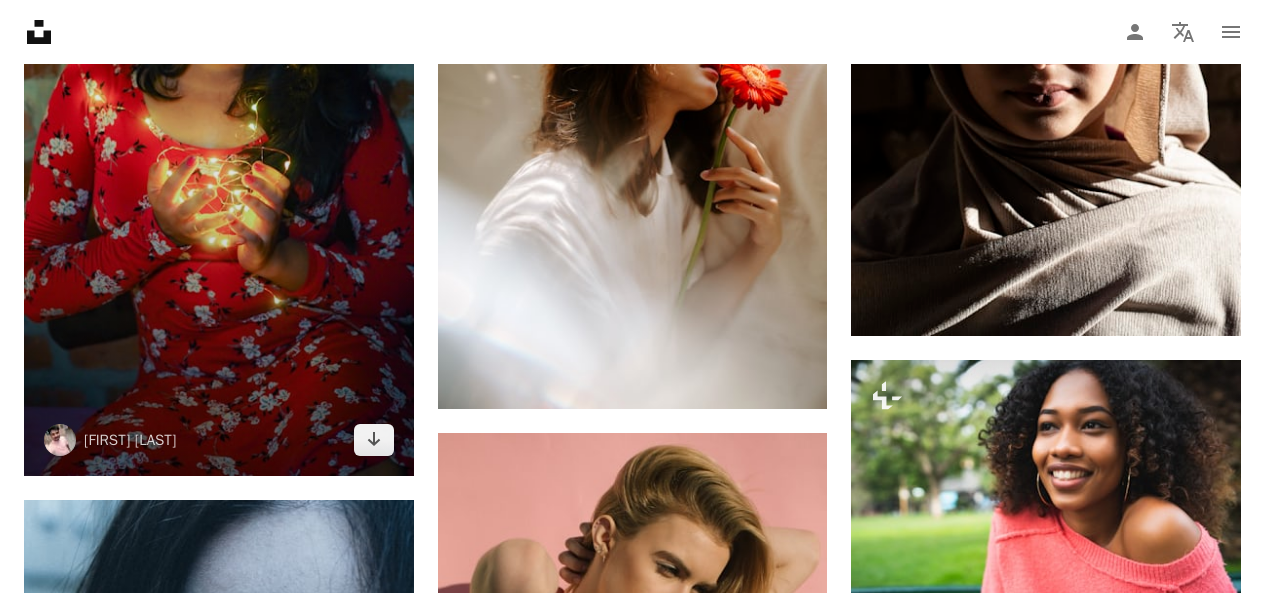 click at bounding box center [219, 129] 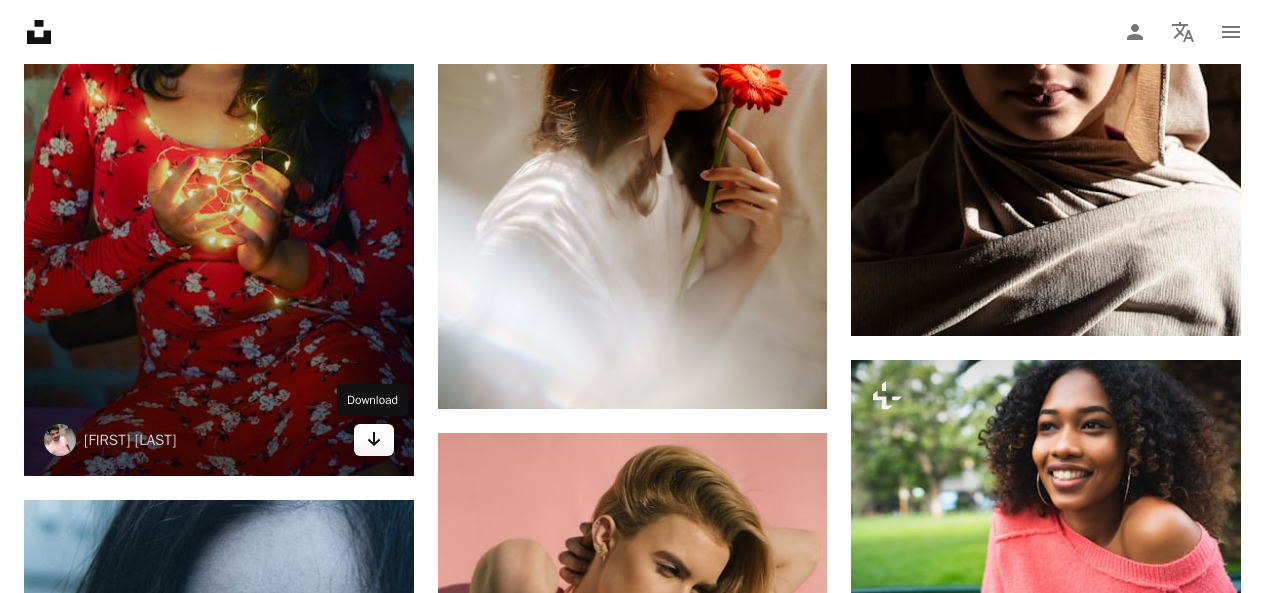 click on "Arrow pointing down" 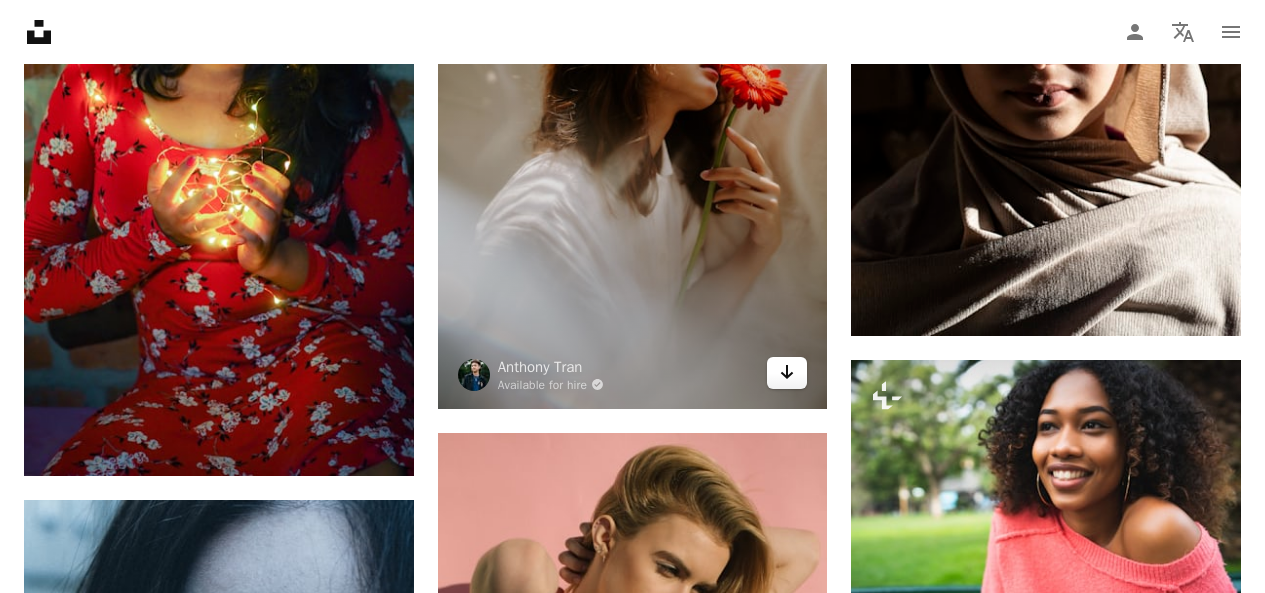 click on "Arrow pointing down" at bounding box center (787, 373) 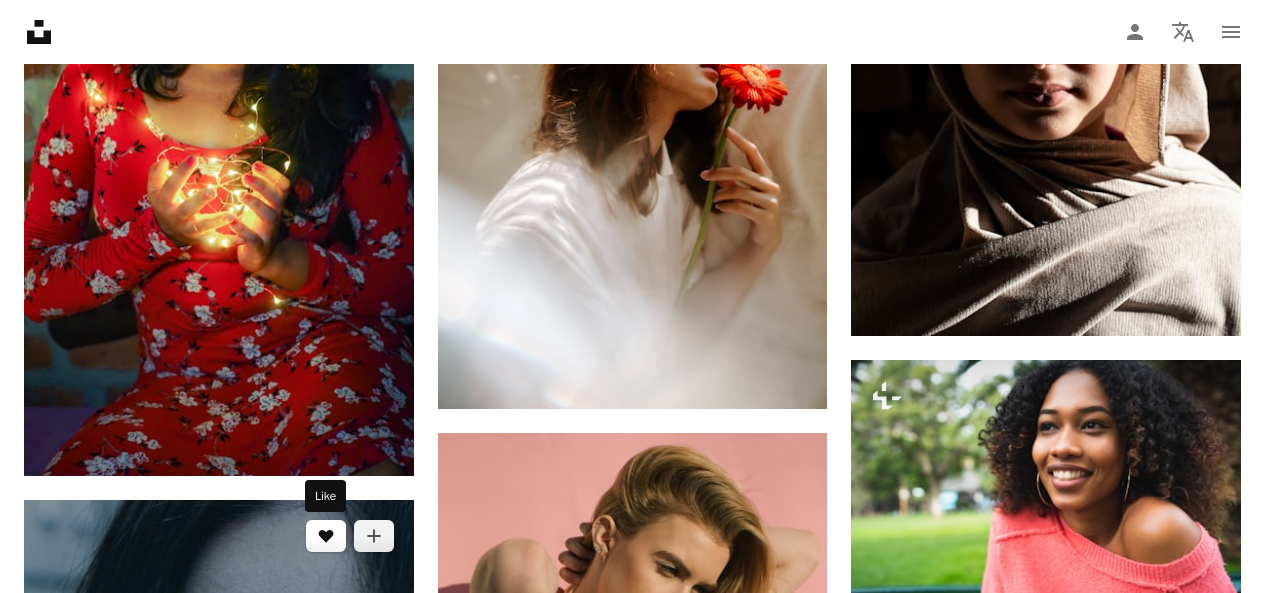click on "A heart" at bounding box center [326, 536] 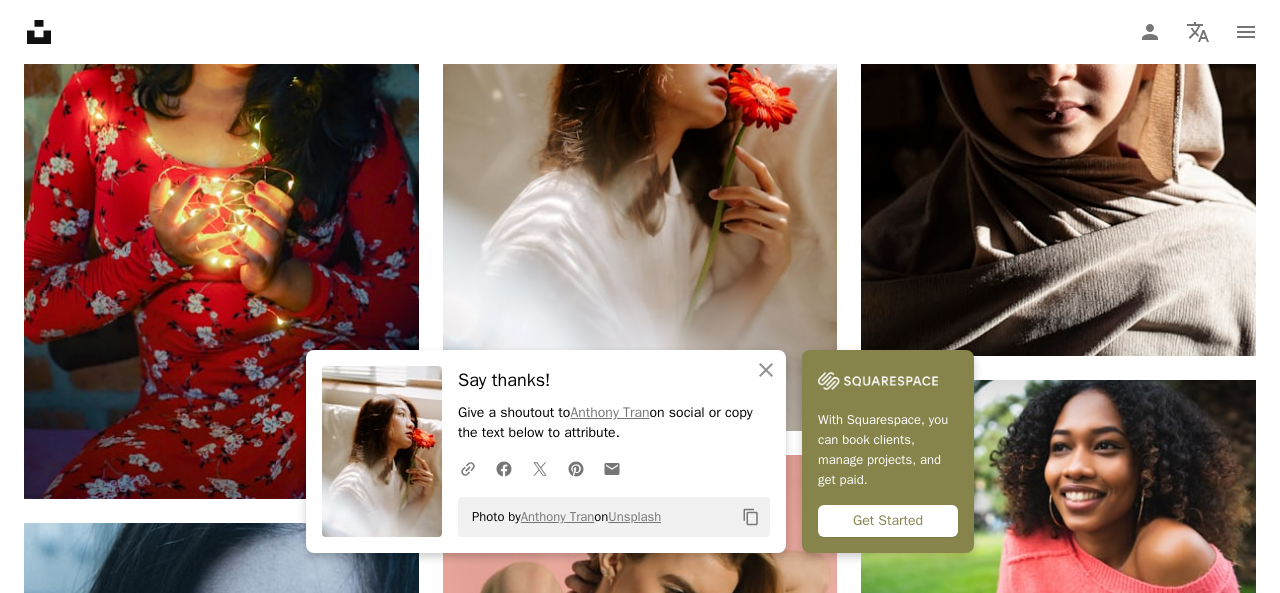 click on "An X shape An X shape Close Say thanks! Give a shoutout to [USERNAME] on social or copy the text below to attribute. A URL sharing icon (chains) Facebook icon X (formerly Twitter) icon Pinterest icon An envelope Photo by [USERNAME] on Unsplash
Copy content With Squarespace, you can book clients, manage projects, and get paid. Get Started Join Unsplash Already have an account?  Login First name Last name Email Username  (only letters, numbers and underscores) Password  (min. 8 char) Join By joining, you agree to the  Terms  and  Privacy Policy ." at bounding box center (640, 6932) 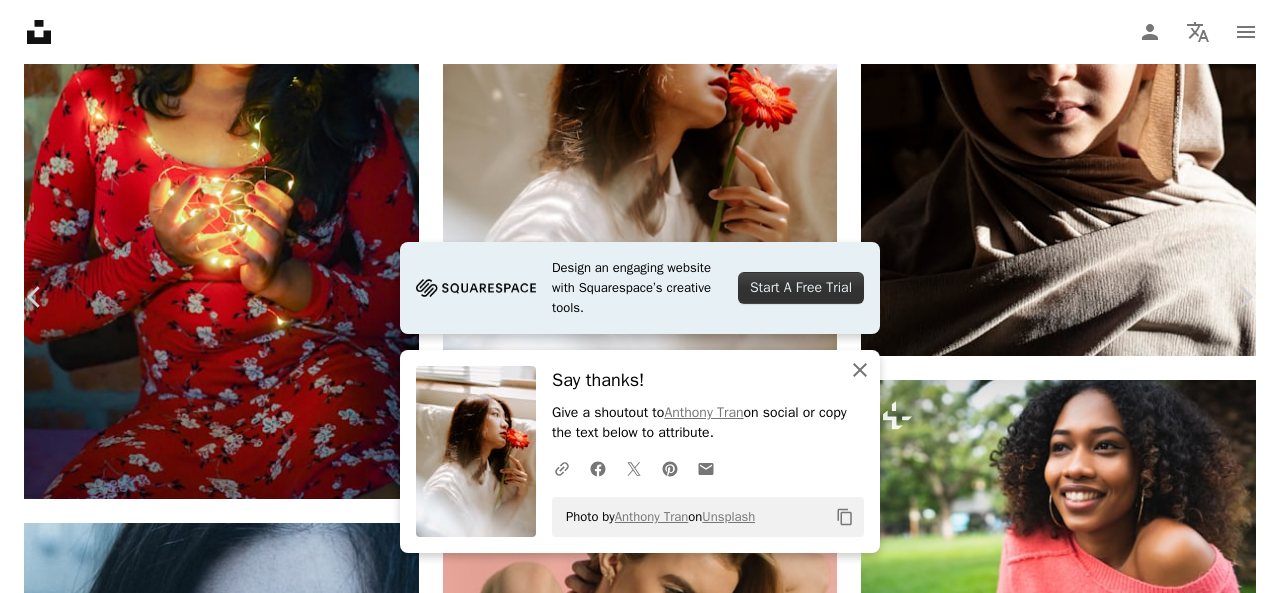 click 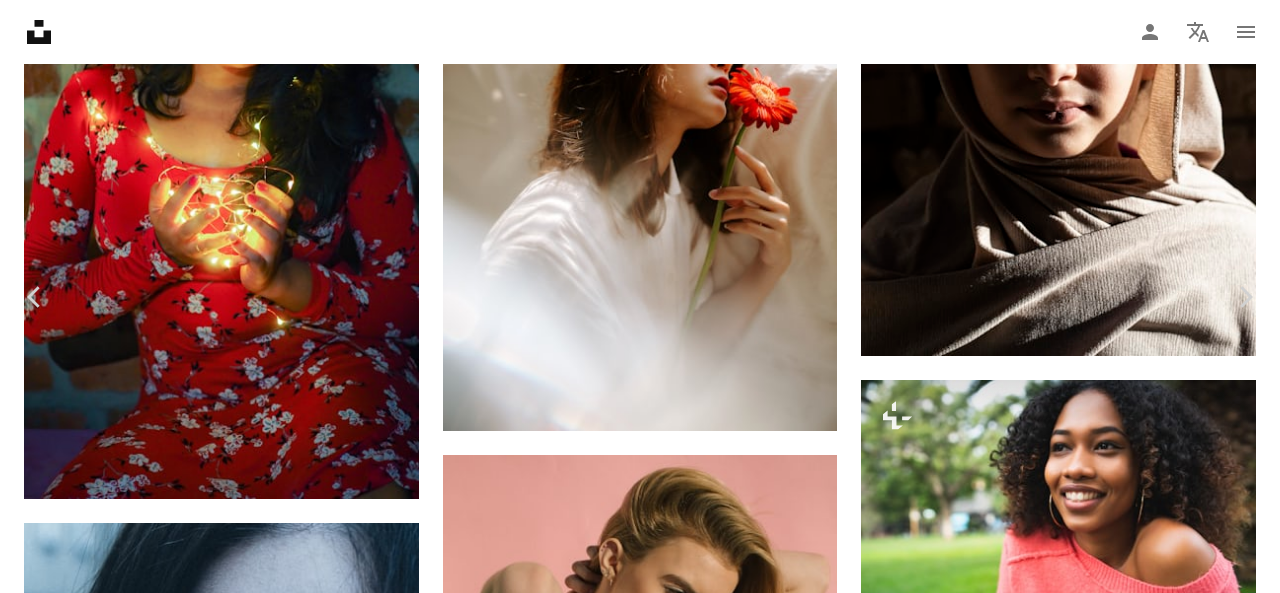 click on "An X shape Chevron left Chevron right [FIRST] [LAST] manoj25 A heart A plus sign Download free Chevron down Zoom in Views 3,167,611 Downloads 68,708 A forward-right arrow Share Info icon Info More Actions Calendar outlined Published on  June 28, 2019 Camera OLYMPUS CORPORATION, E-M10MarkII Safety Free to use under the  Unsplash License wallpaper portrait hot beautiful girl wallpapers bold bold girl HDR Photos & Images vivid blond bold women nightphotography human light clothing glasses apparel accessory accessories night life Free stock photos Browse premium related images on iStock  |  Save 20% with code UNSPLASH20 View more on iStock  ↗ Related images A heart A plus sign Sergio Kian Available for hire A checkmark inside of a circle Arrow pointing down Plus sign for Unsplash+ A heart A plus sign Polina Kuzovkova For Unsplash+ A lock Download Plus sign for Unsplash+ A heart A plus sign Polina Kuzovkova For Unsplash+ A lock Download Plus sign for Unsplash+ A heart A plus sign Mohamed hamdi For  For" at bounding box center (640, 6932) 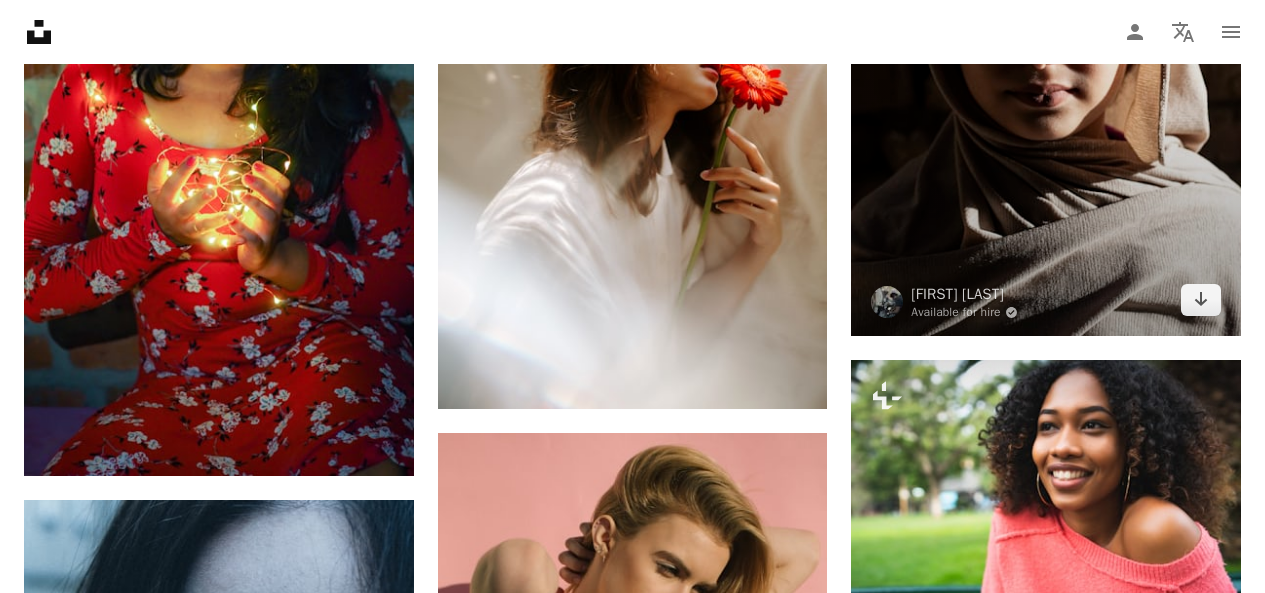 click at bounding box center [1046, 44] 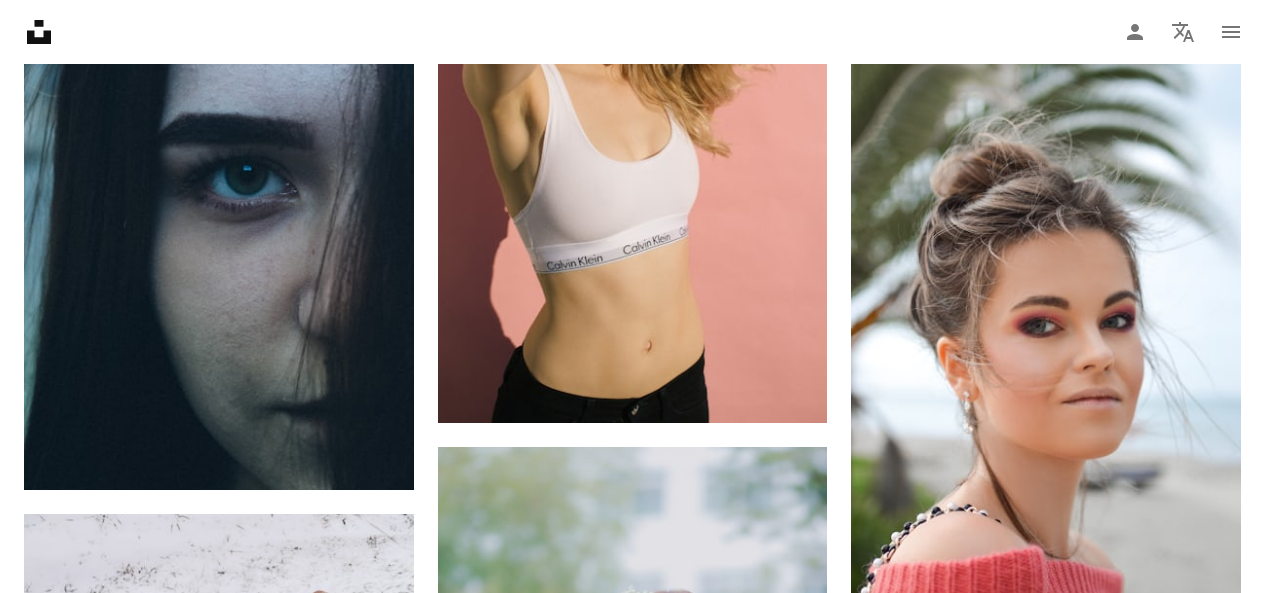 scroll, scrollTop: 2615, scrollLeft: 0, axis: vertical 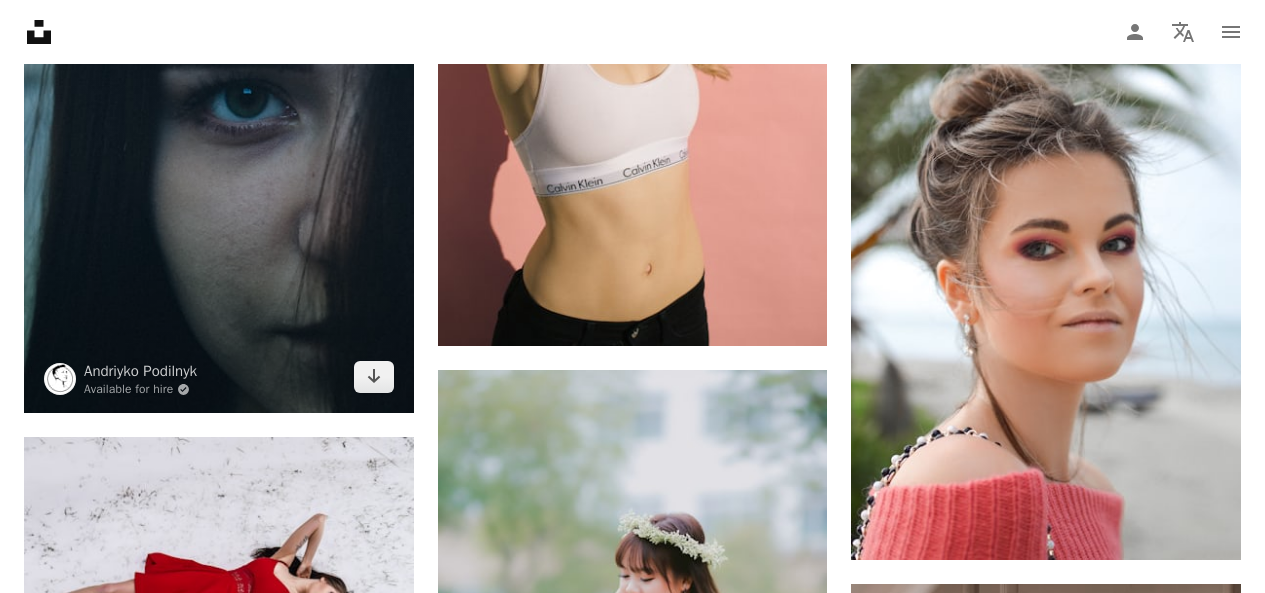 click at bounding box center [219, 121] 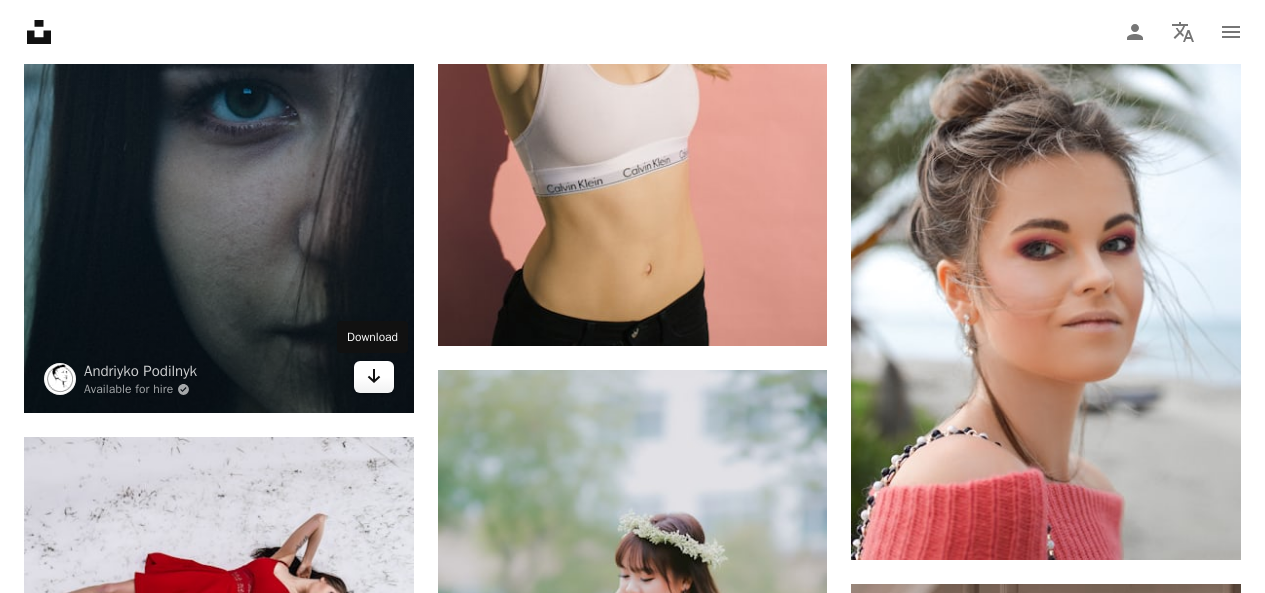 click on "Arrow pointing down" 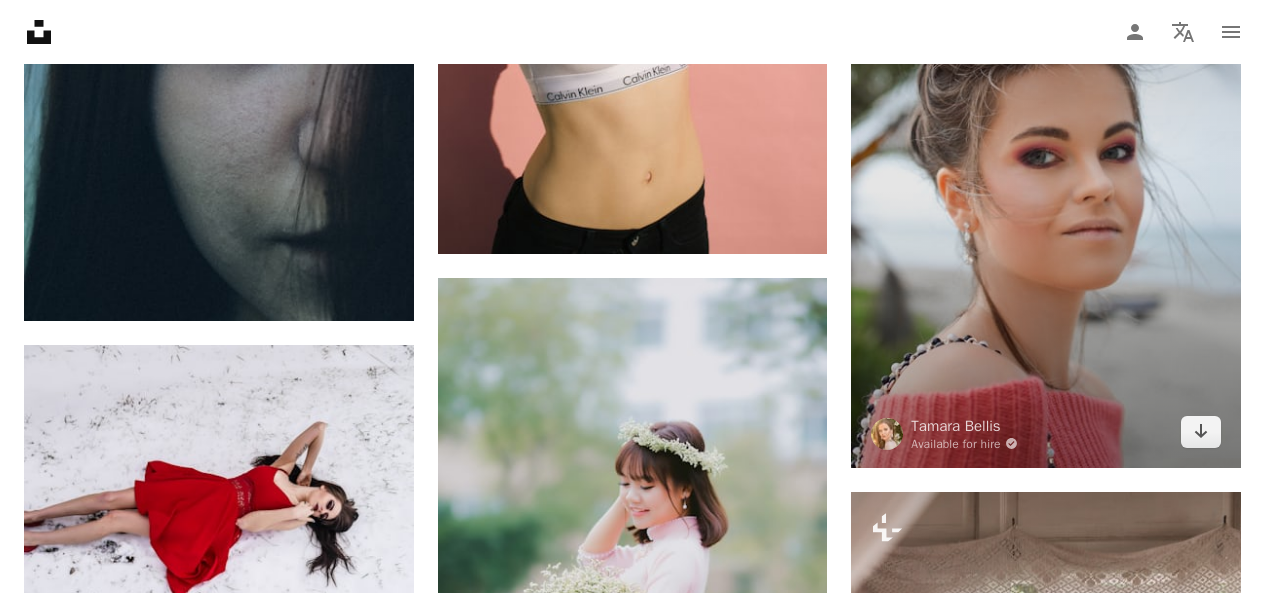 scroll, scrollTop: 2726, scrollLeft: 0, axis: vertical 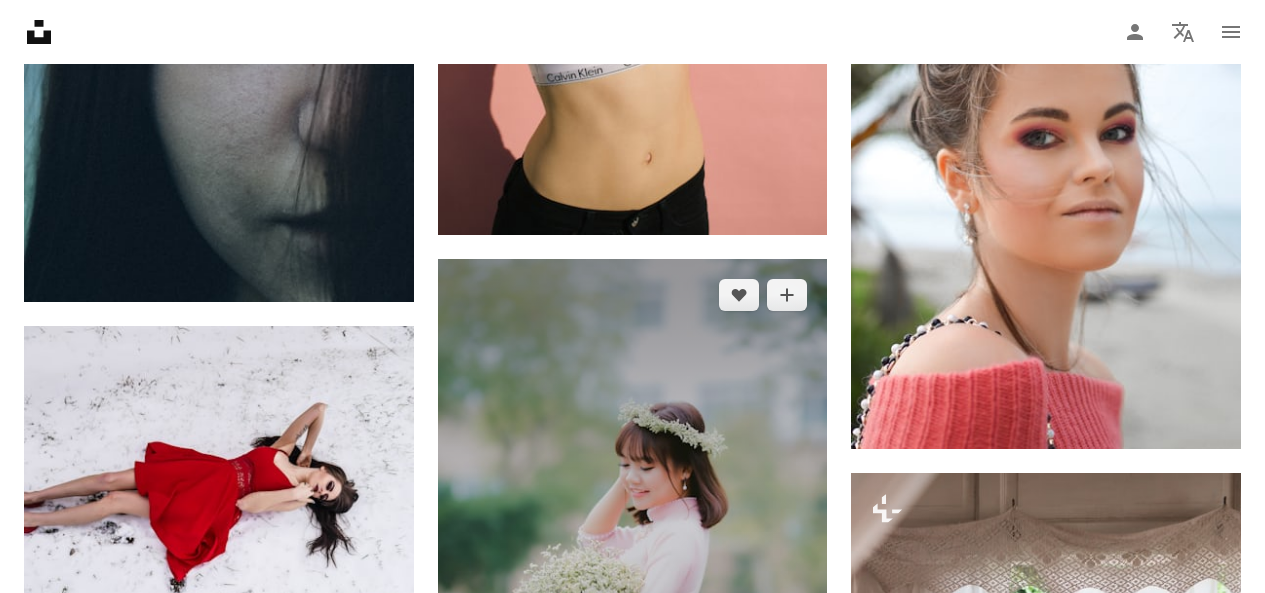 click at bounding box center (633, 551) 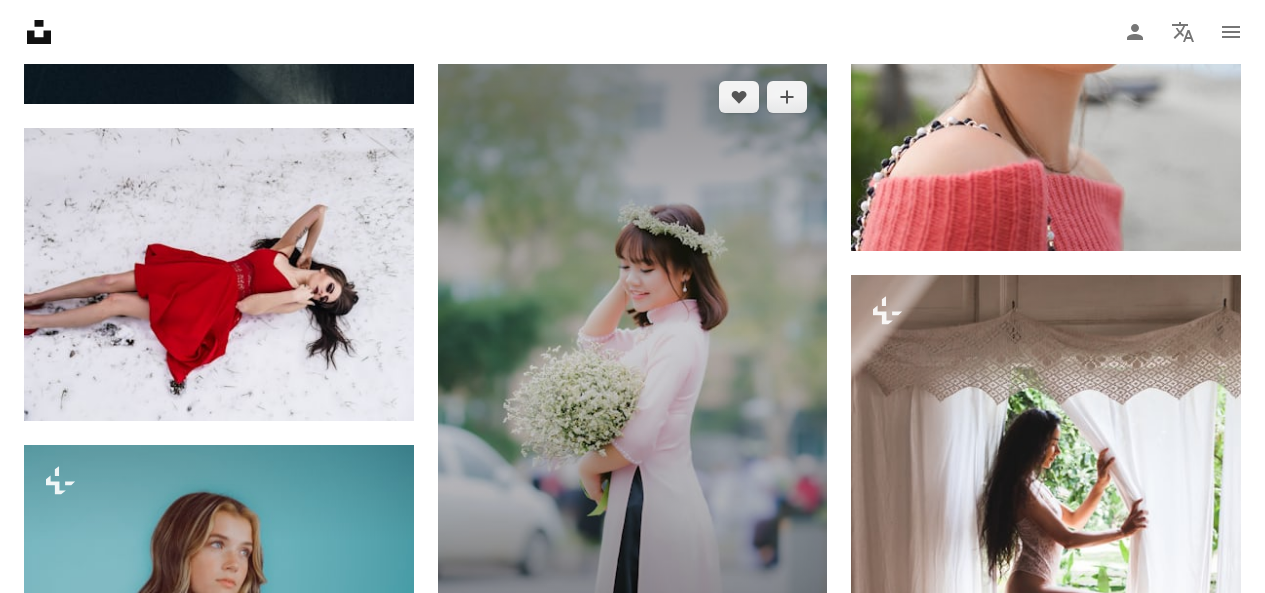 scroll, scrollTop: 3076, scrollLeft: 0, axis: vertical 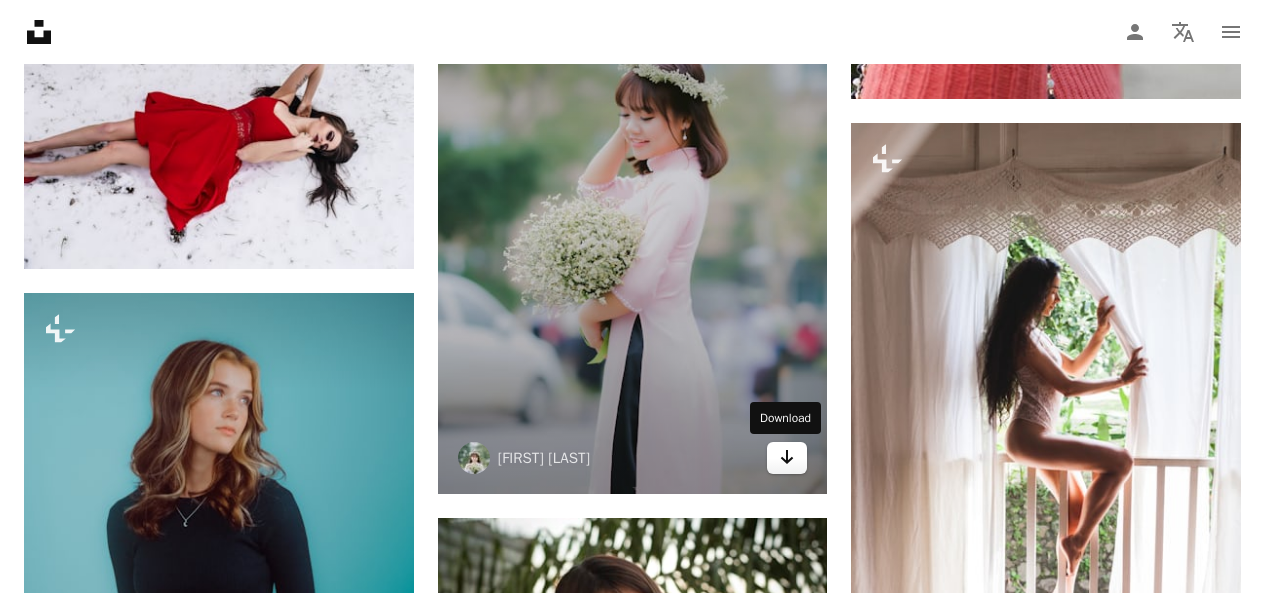 click on "Arrow pointing down" at bounding box center (787, 458) 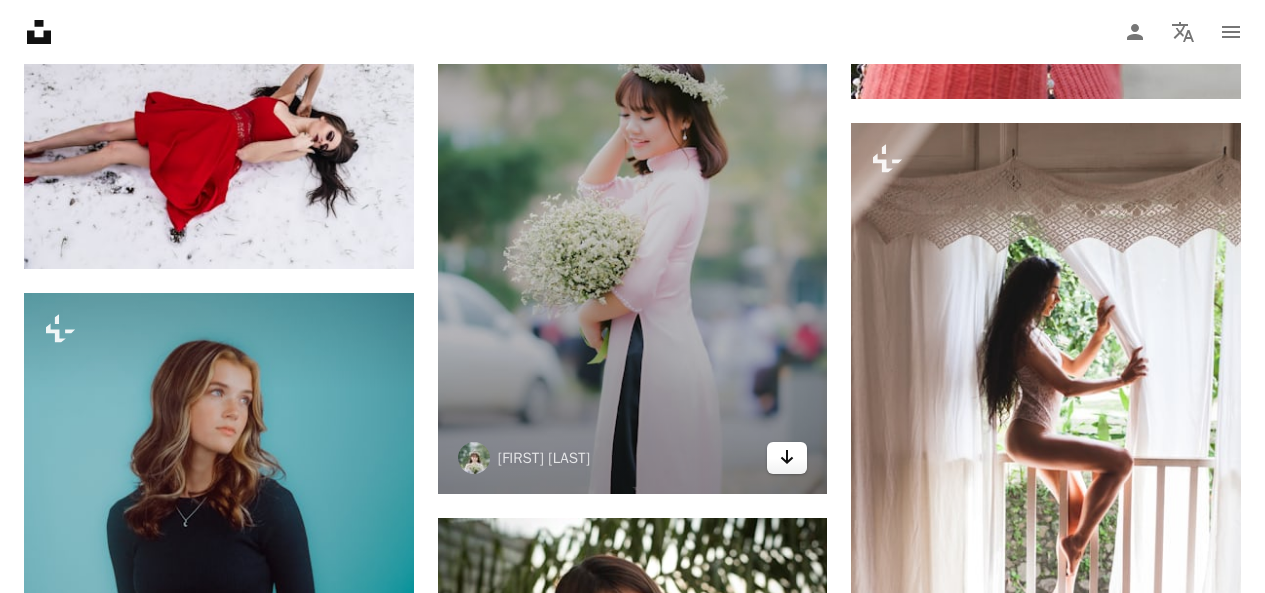 click on "Arrow pointing down" at bounding box center [787, 458] 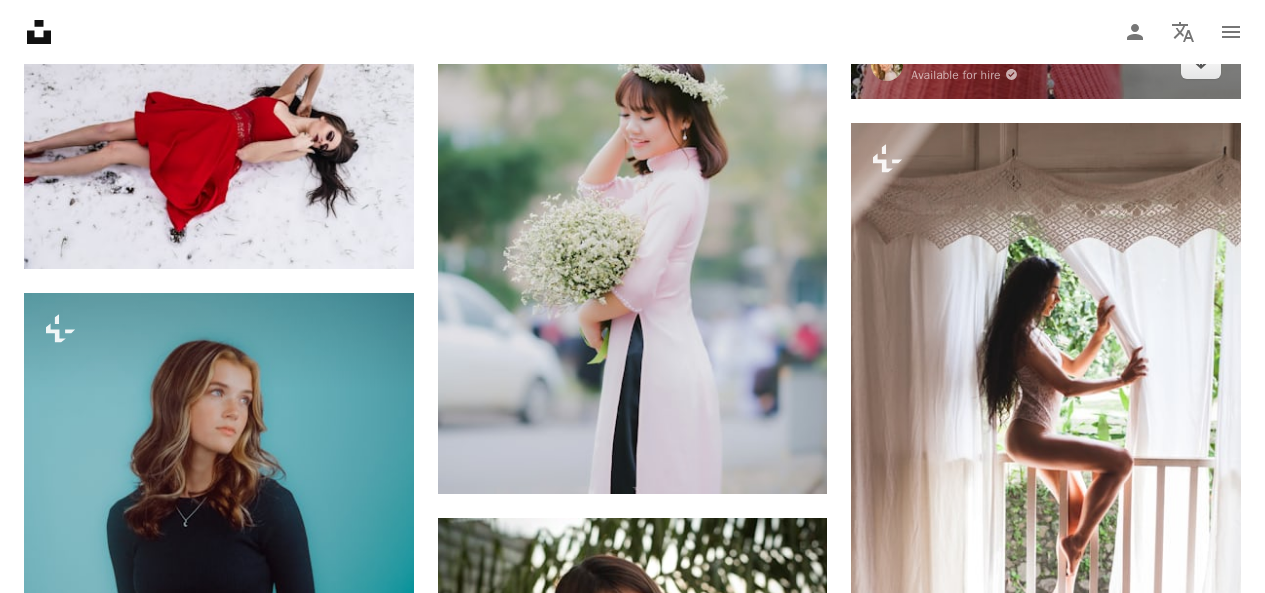 click at bounding box center [1046, -194] 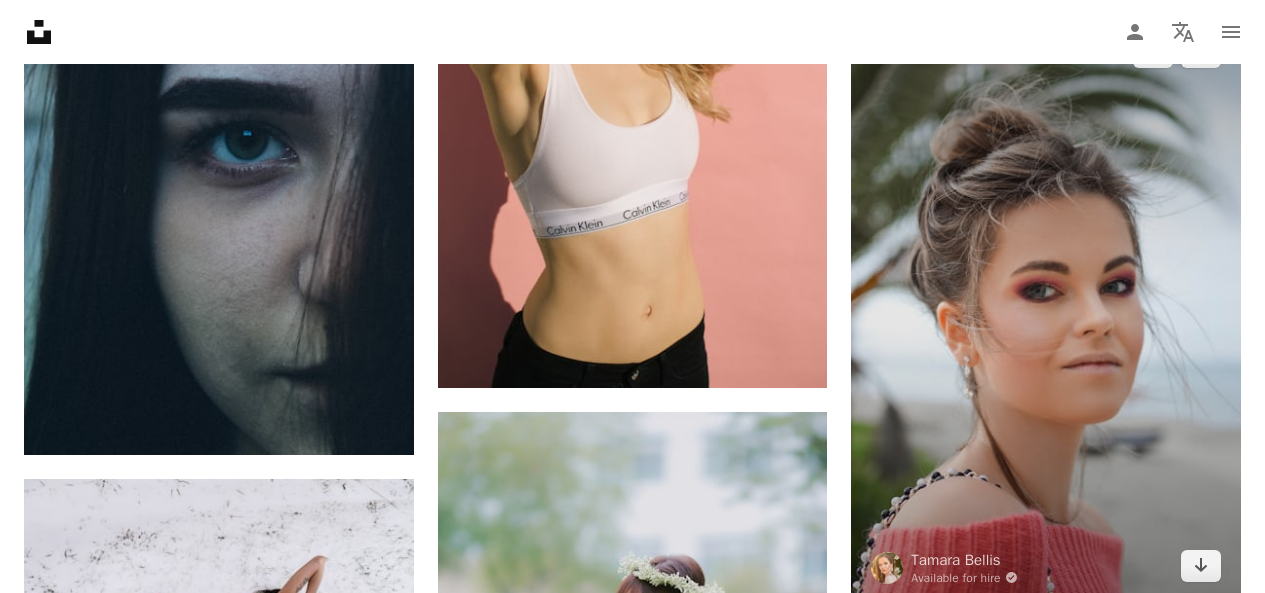 scroll, scrollTop: 2771, scrollLeft: 0, axis: vertical 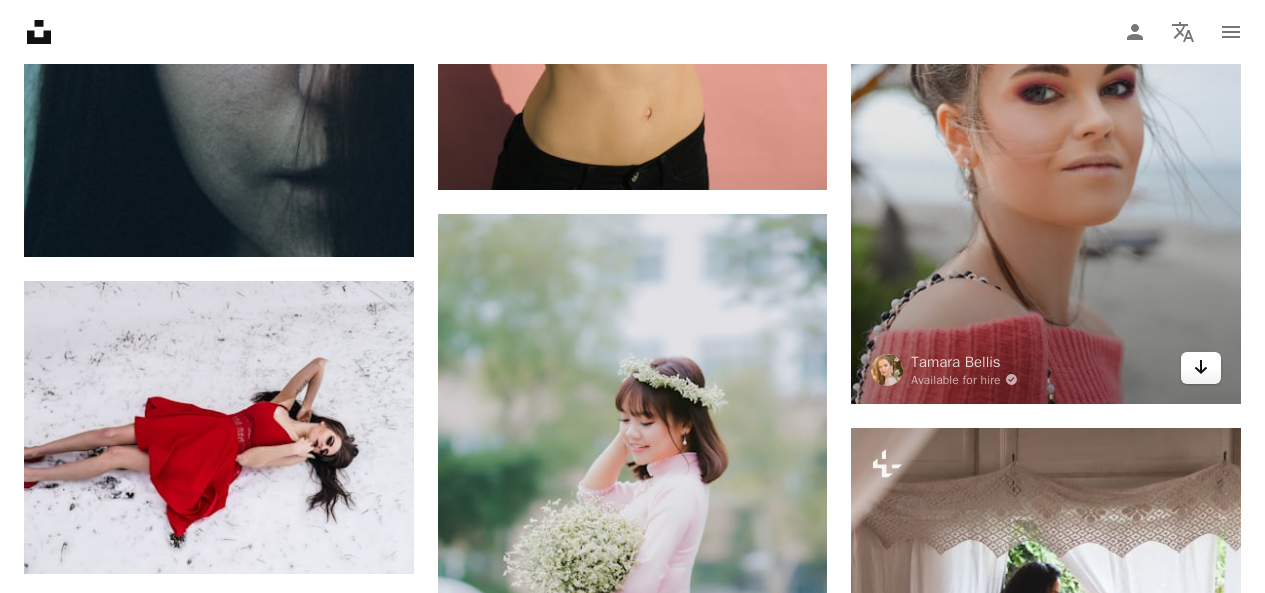 click on "Arrow pointing down" 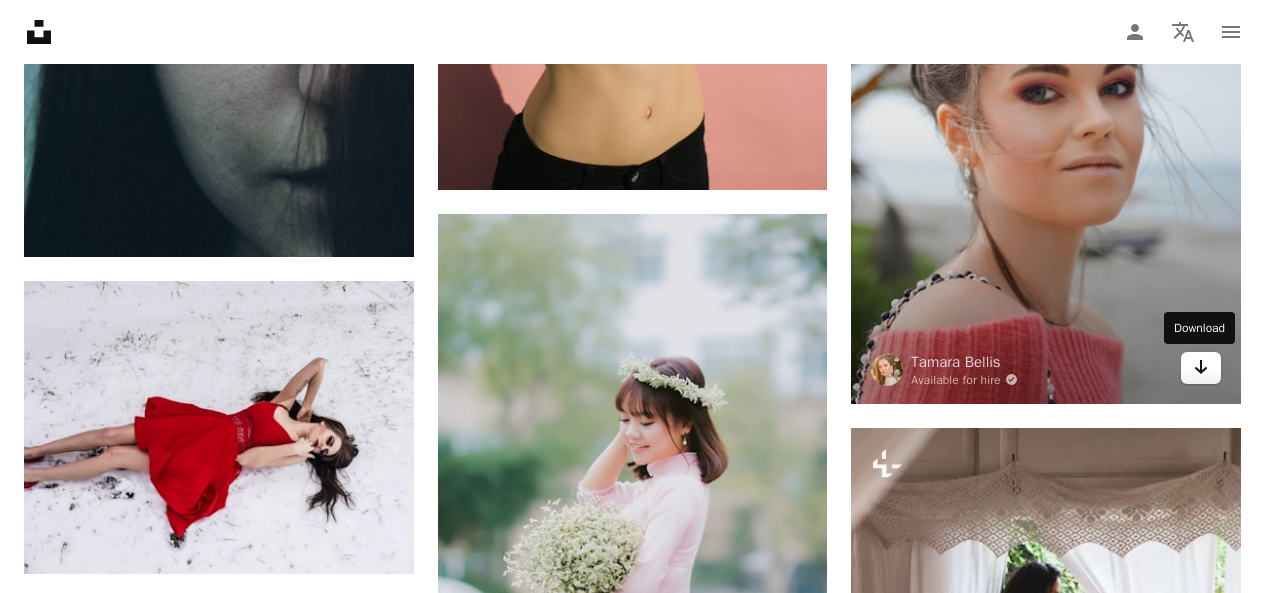 click 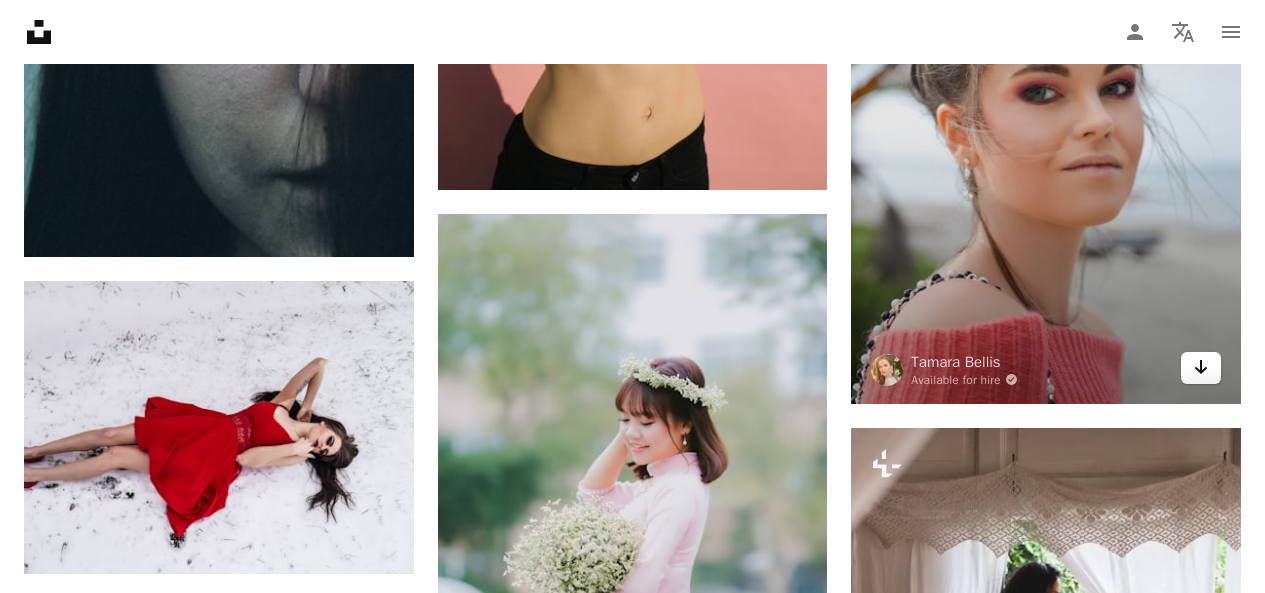 click 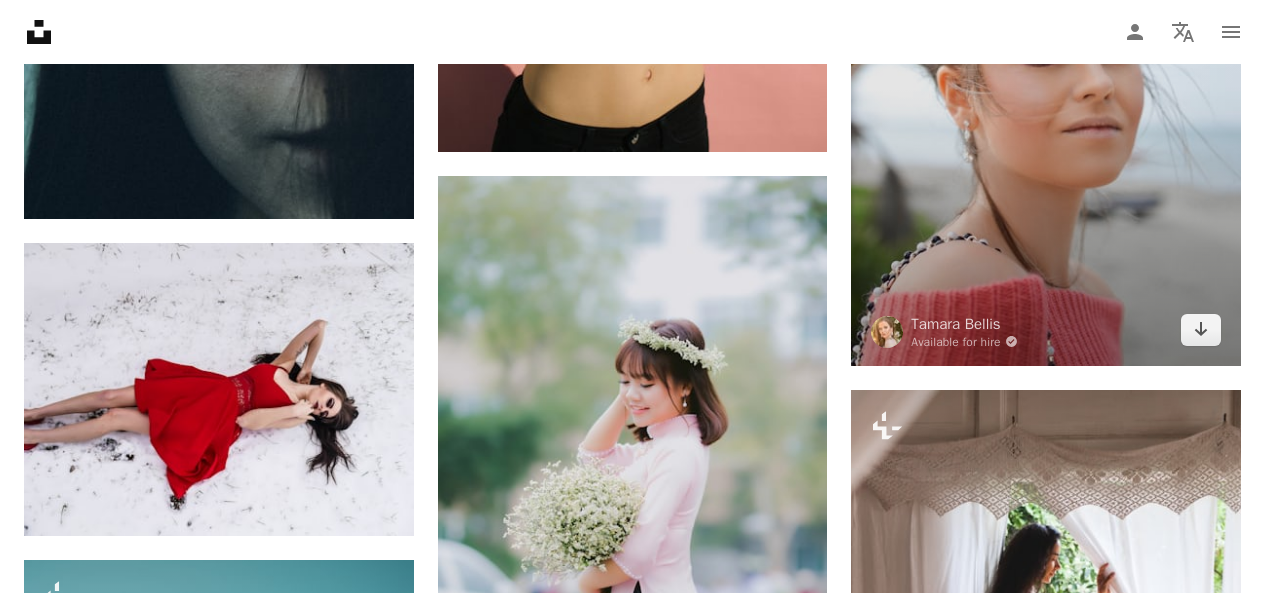 scroll, scrollTop: 2881, scrollLeft: 0, axis: vertical 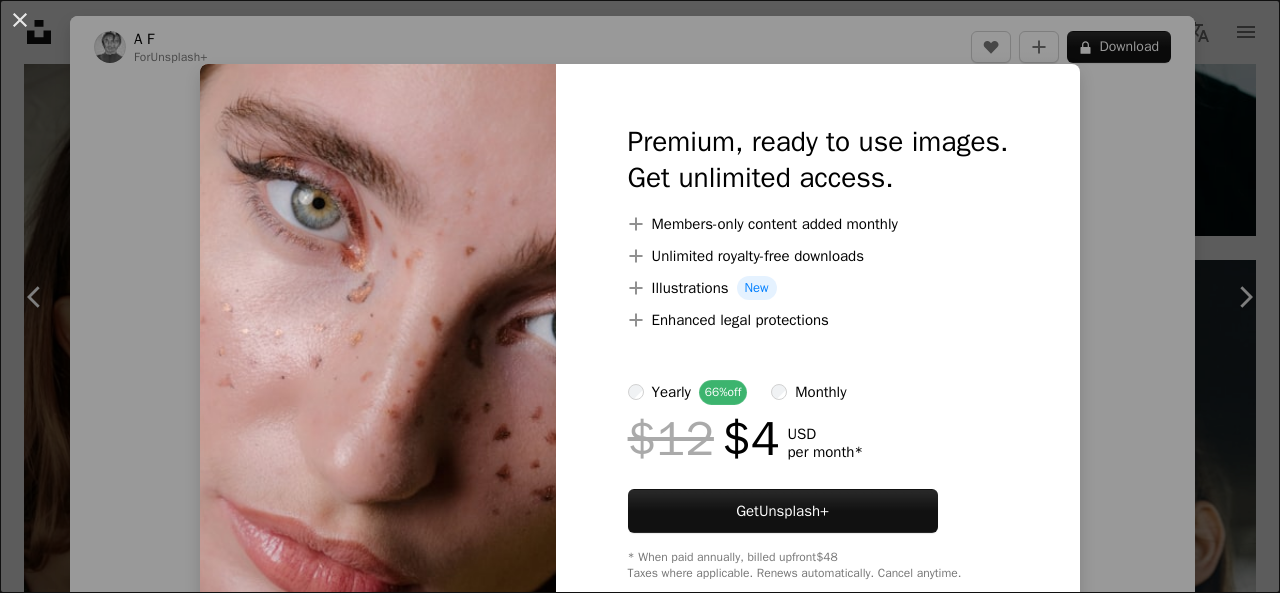 click on "An X shape Premium, ready to use images. Get unlimited access. A plus sign Members-only content added monthly A plus sign Unlimited royalty-free downloads A plus sign Illustrations  New A plus sign Enhanced legal protections yearly 66%  off monthly $12   $4 USD per month * Get  Unsplash+ * When paid annually, billed upfront  $48 Taxes where applicable. Renews automatically. Cancel anytime." at bounding box center [640, 296] 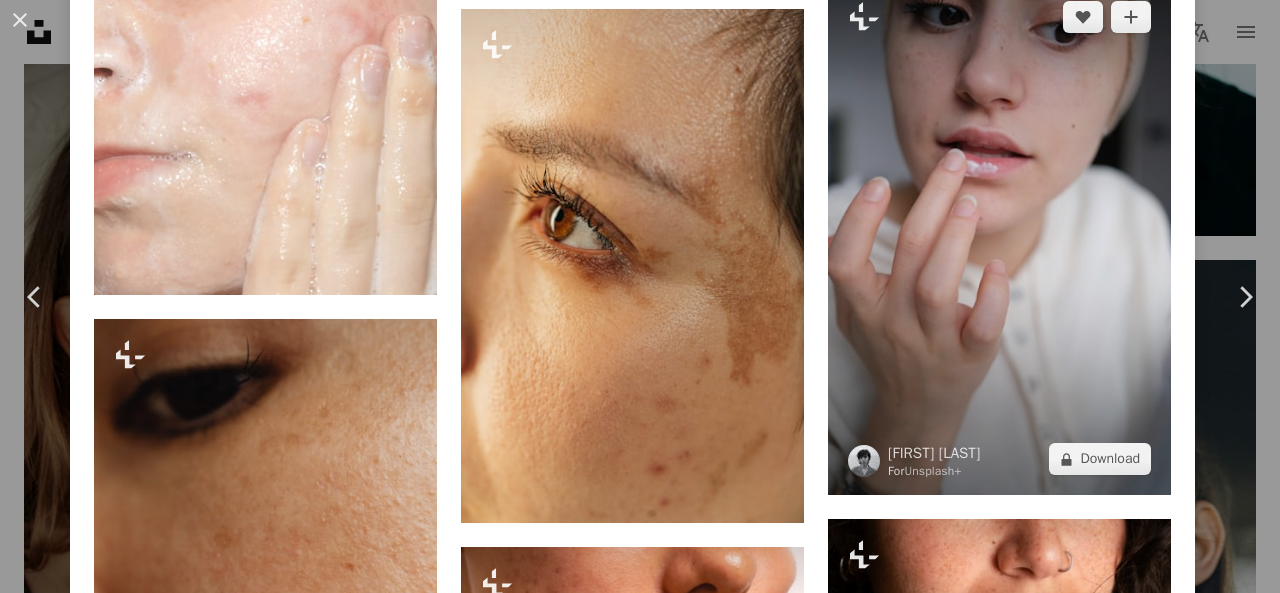 scroll, scrollTop: 2800, scrollLeft: 0, axis: vertical 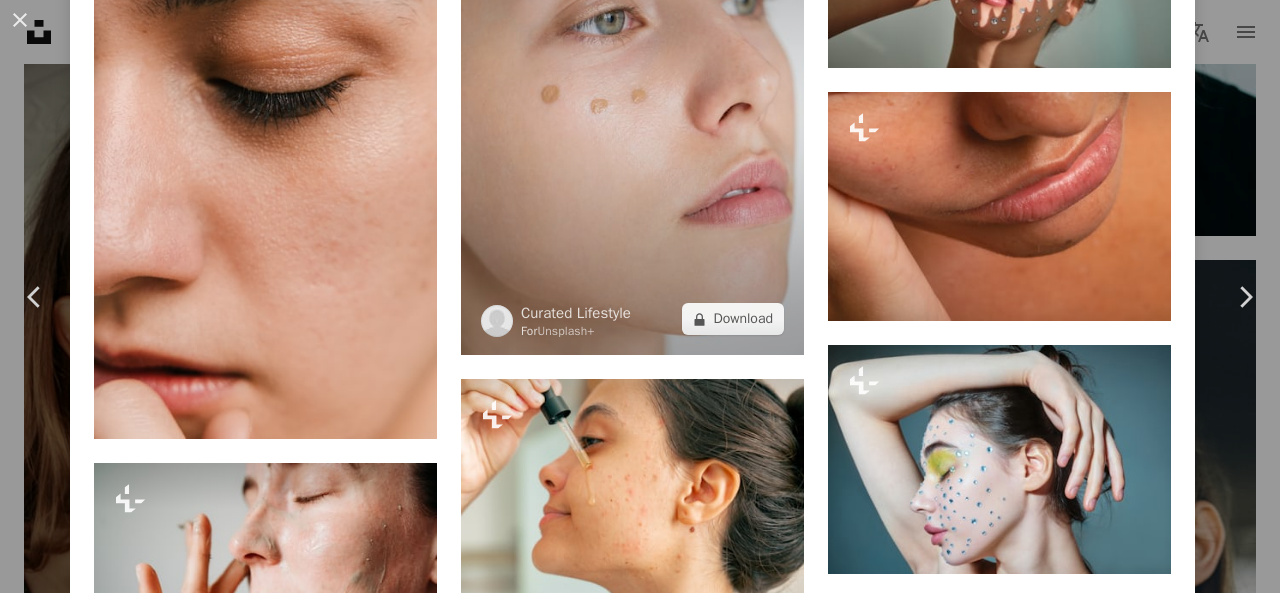 click at bounding box center [632, 111] 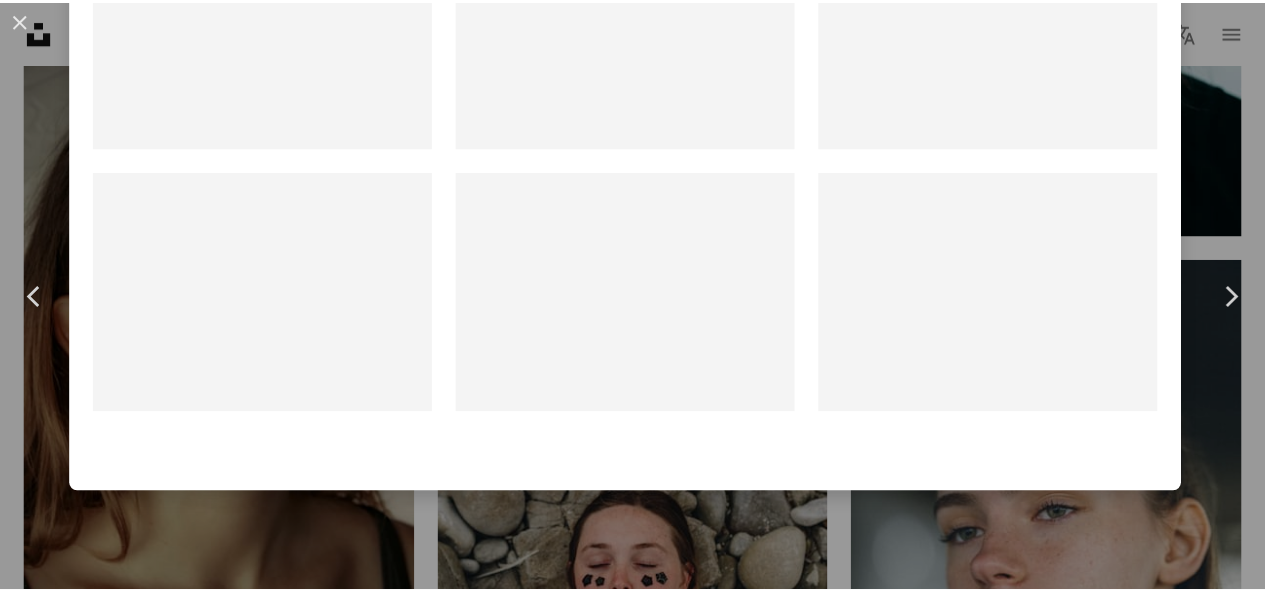 scroll, scrollTop: 0, scrollLeft: 0, axis: both 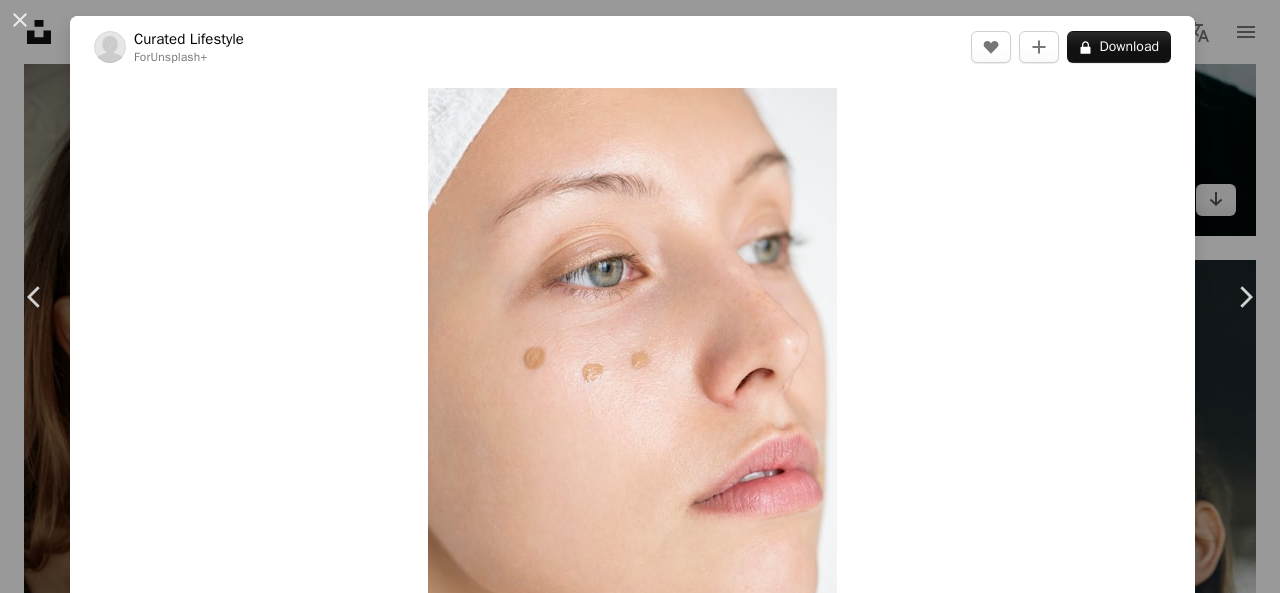 click on "An X shape Chevron left Chevron right Curated Lifestyle For  Unsplash+ A heart A plus sign A lock Download Zoom in A forward-right arrow Share More Actions Calendar outlined Published on  September 20, 2024 Safety Licensed under the  Unsplash+ License portrait white background photography beautiful woman adults only spa skin skin care young women Blogging Pictures one woman only beautiful people merchandise beauty spa beauty treatment only women one young woman only concealer Creative Commons images Related images Plus sign for Unsplash+ A heart A plus sign Andrej Lišakov For  Unsplash+ A lock Download Plus sign for Unsplash+ A heart A plus sign Roberta Sant'Anna For  Unsplash+ A lock Download Plus sign for Unsplash+ A heart A plus sign Frank Flores For  Unsplash+ A lock Download Plus sign for Unsplash+ A heart A plus sign Leandro Crespi For  Unsplash+ A lock Download Plus sign for Unsplash+ A heart A plus sign Fellipe Ditadi For  Unsplash+ A lock Download Plus sign for Unsplash+ A heart A plus sign For  A F" at bounding box center (640, 296) 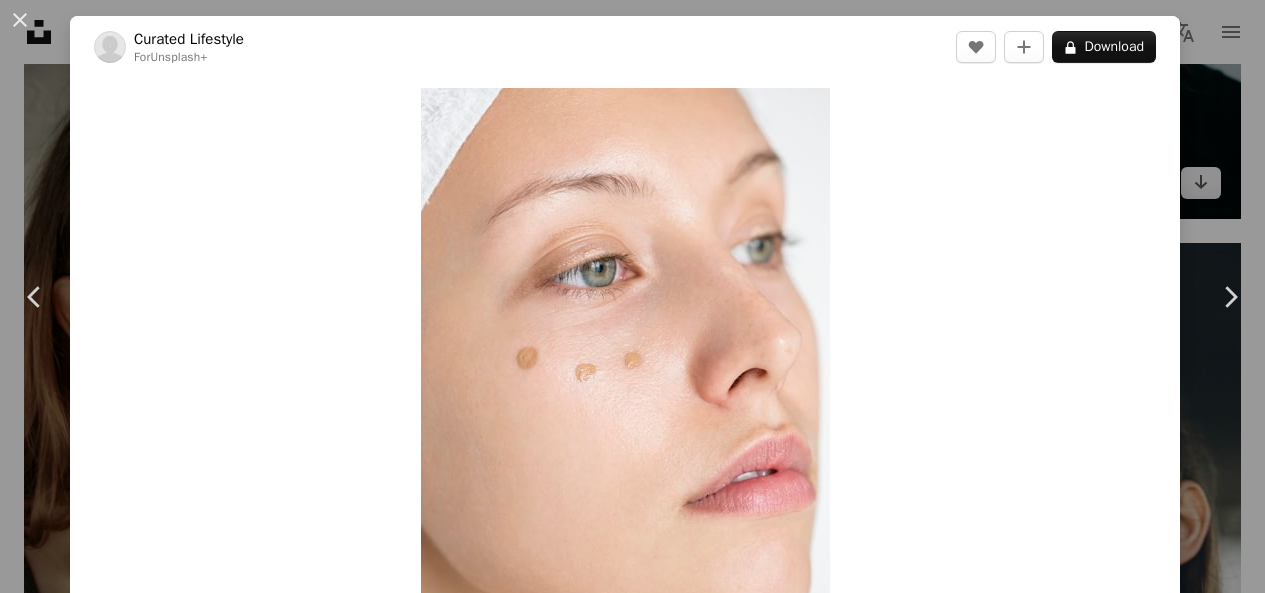 click at bounding box center (1046, -74) 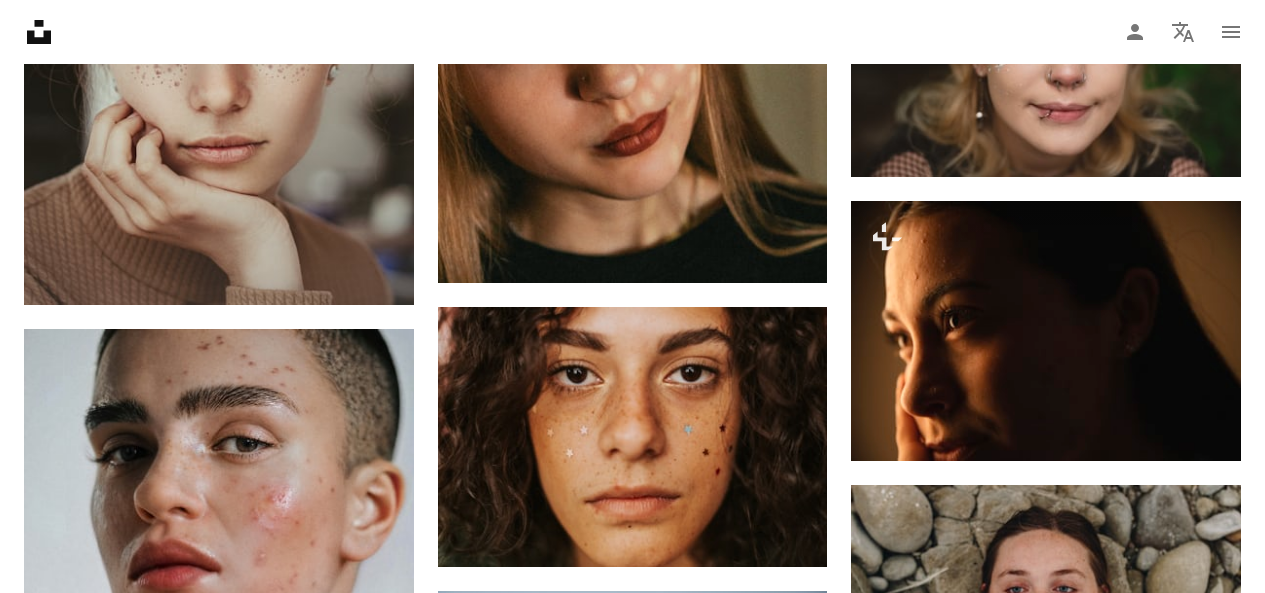 scroll, scrollTop: 3733, scrollLeft: 0, axis: vertical 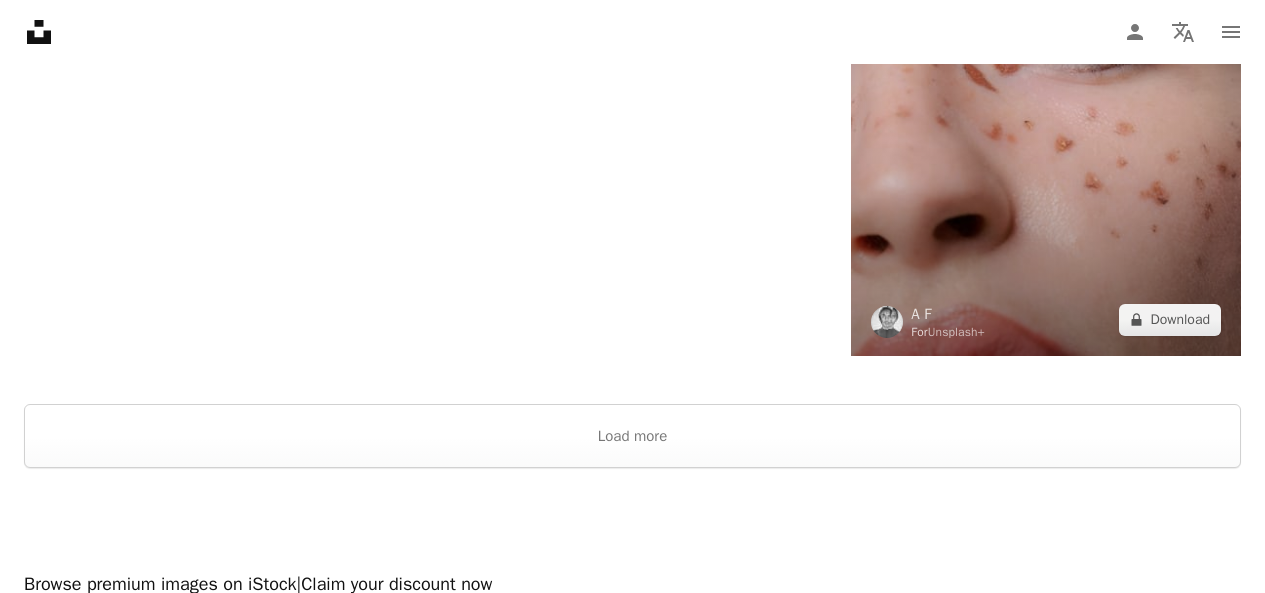 click at bounding box center [1046, 95] 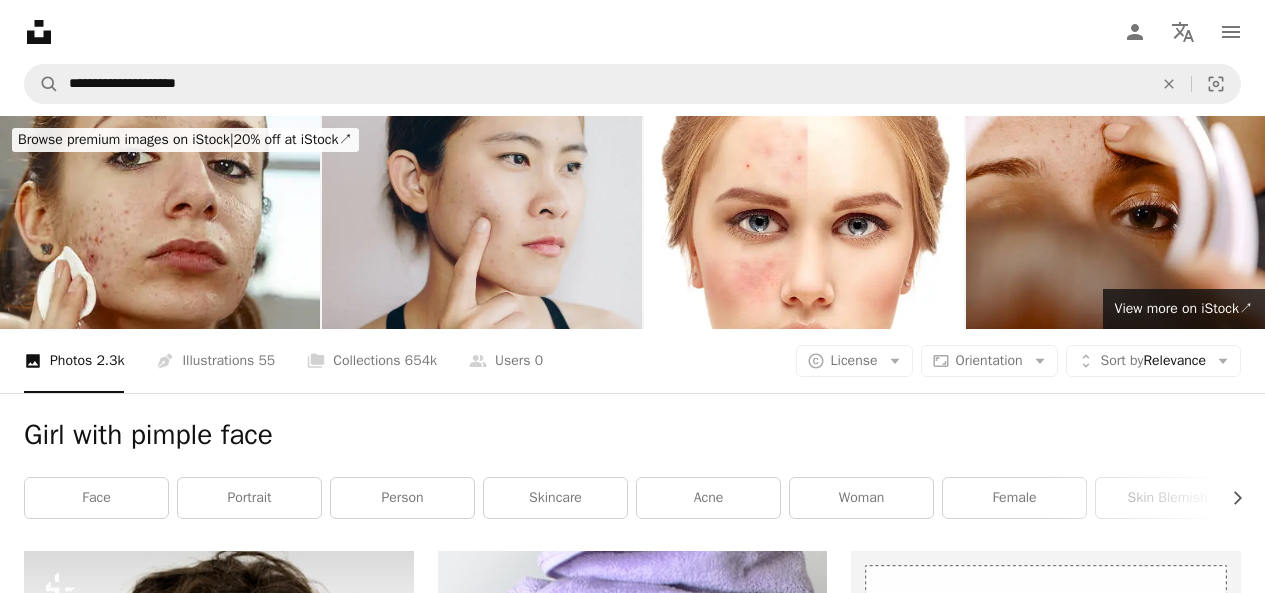 scroll, scrollTop: 933, scrollLeft: 0, axis: vertical 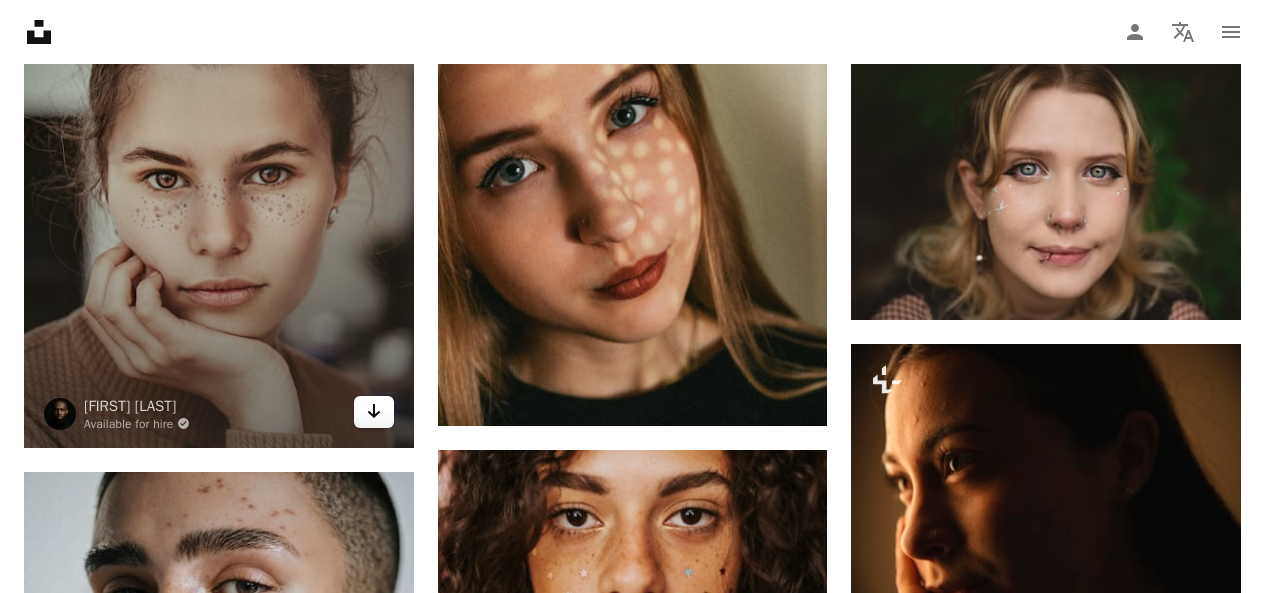 click 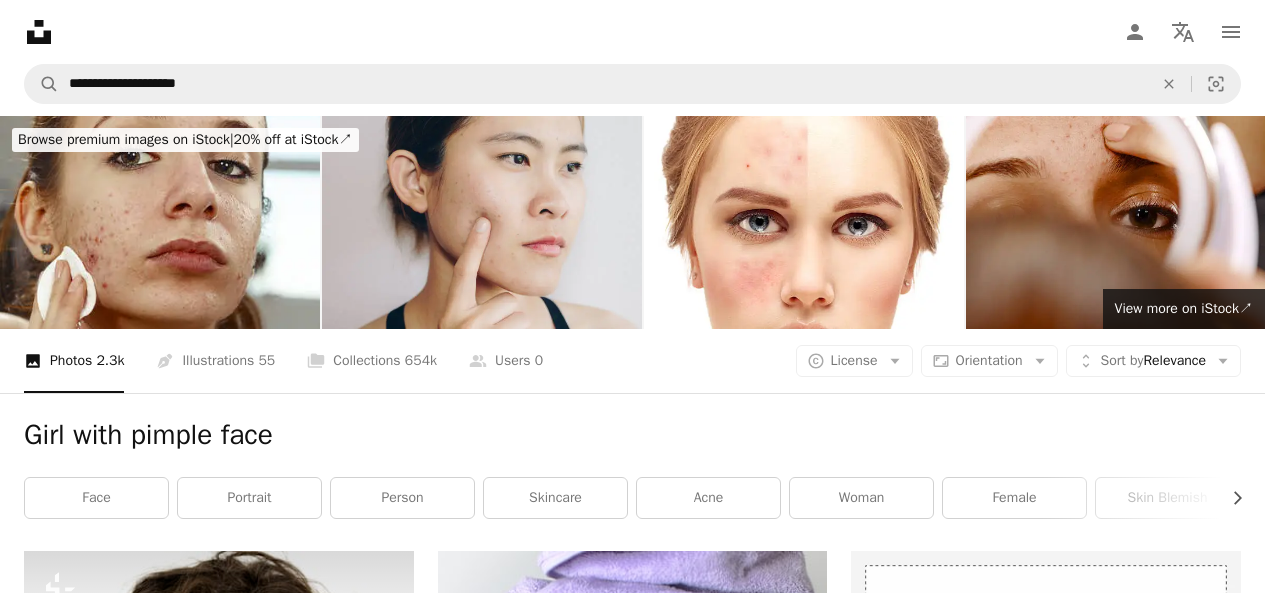 scroll, scrollTop: 933, scrollLeft: 0, axis: vertical 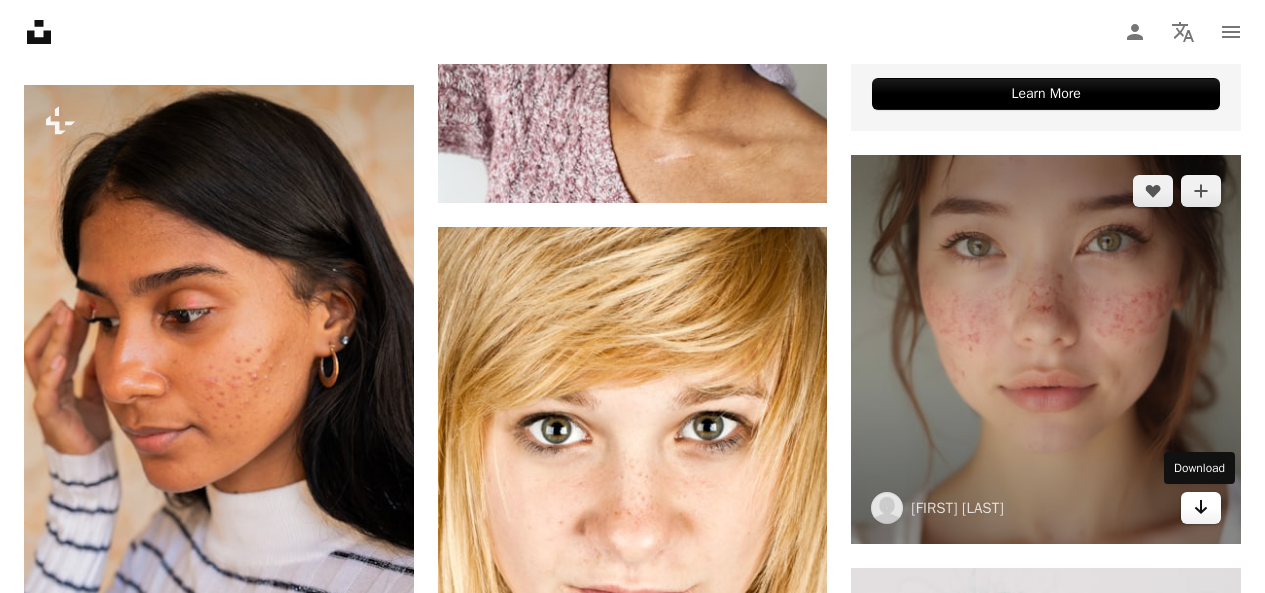 click on "Arrow pointing down" at bounding box center [1201, 508] 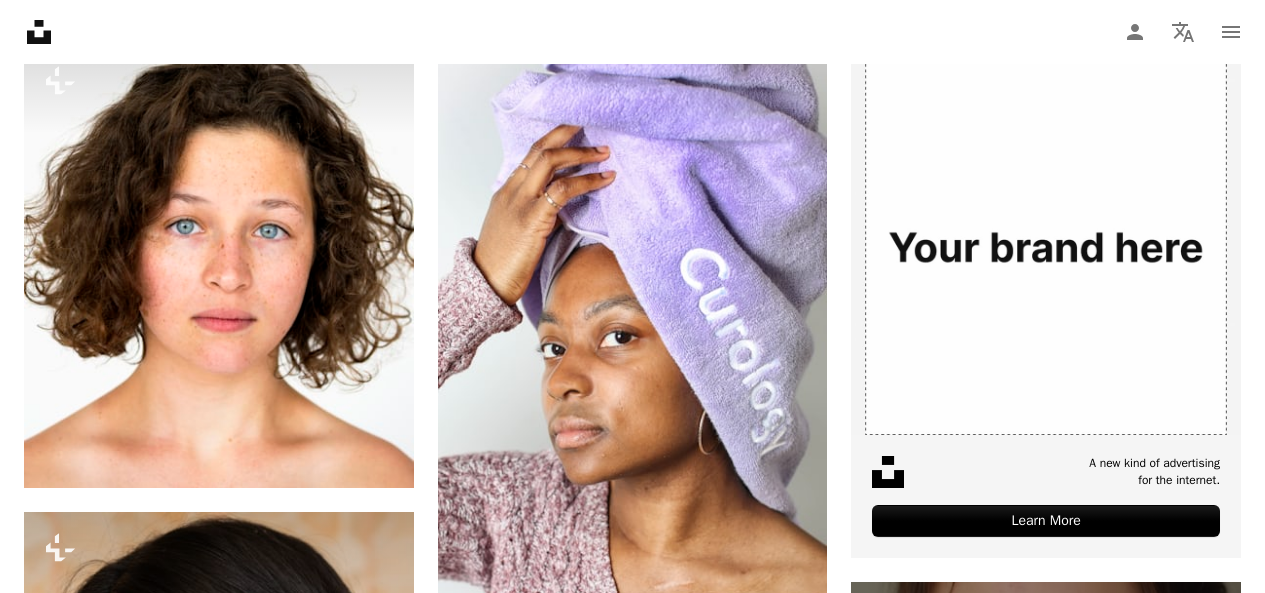 scroll, scrollTop: 369, scrollLeft: 0, axis: vertical 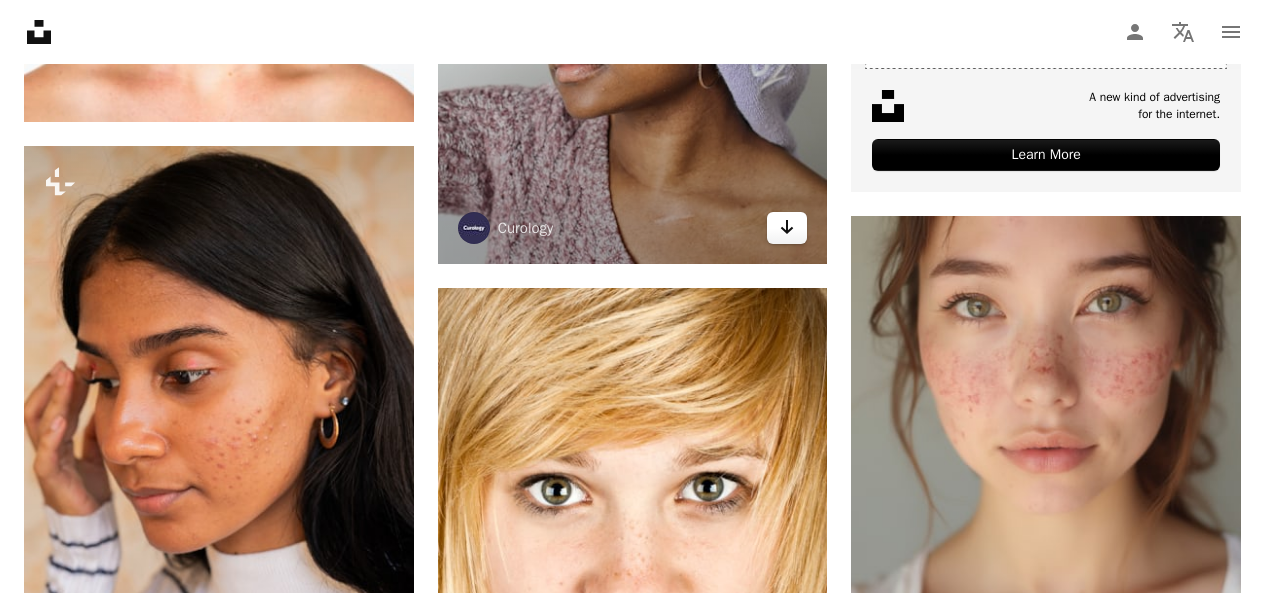 click on "Arrow pointing down" at bounding box center [787, 228] 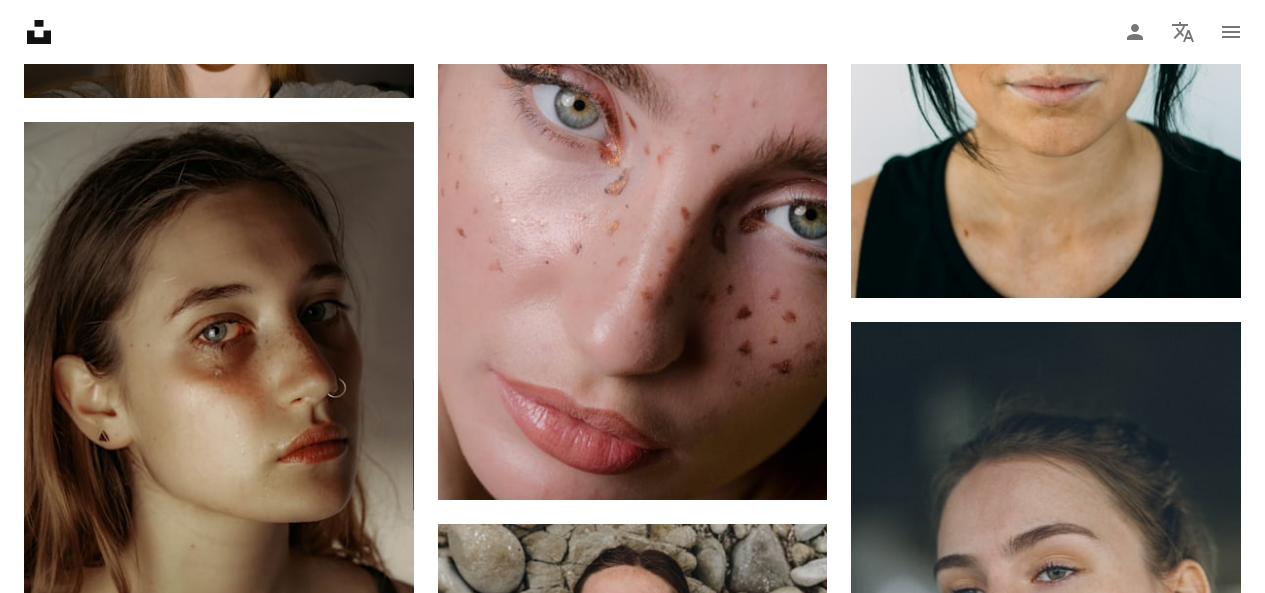 scroll, scrollTop: 1956, scrollLeft: 0, axis: vertical 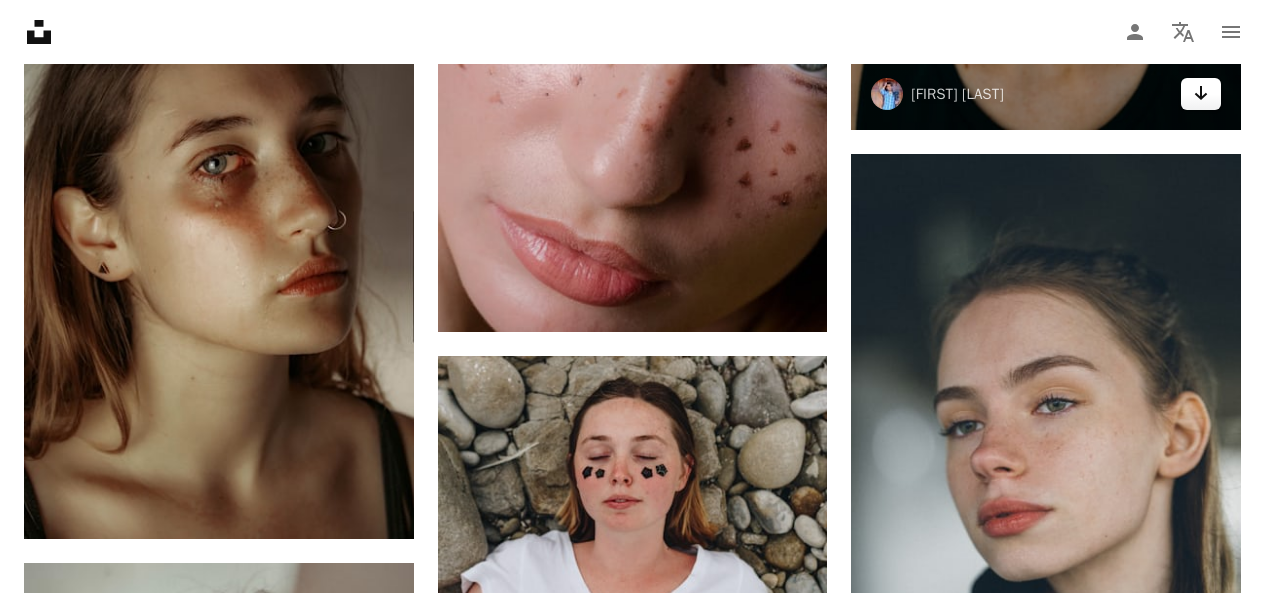 click on "Arrow pointing down" at bounding box center (1201, 94) 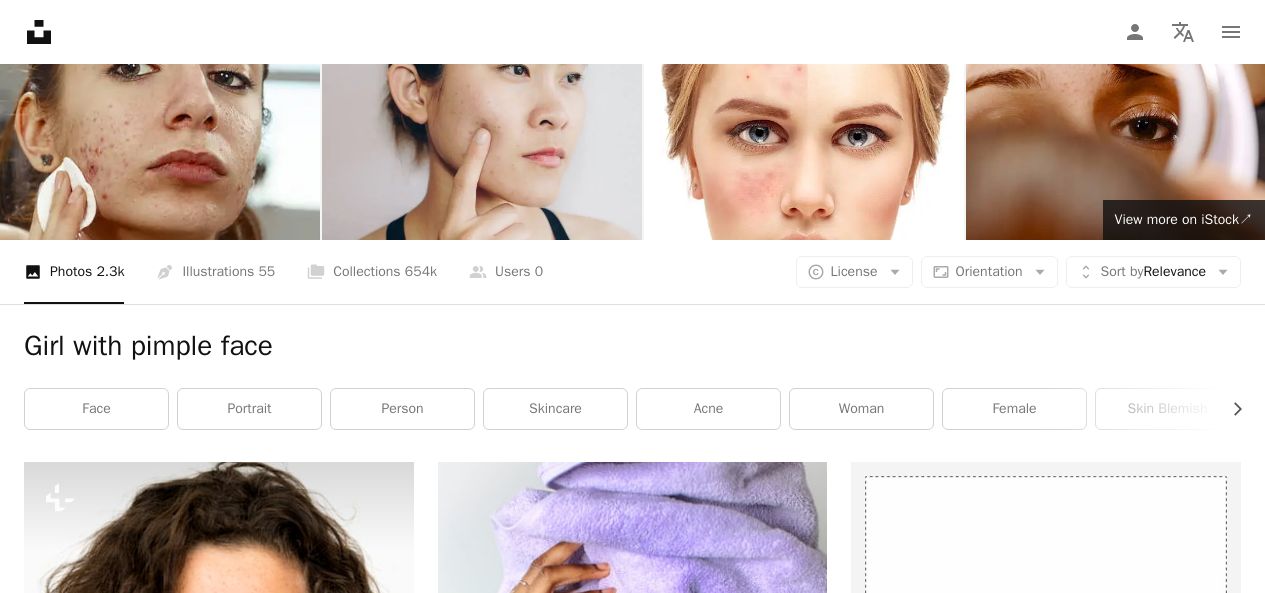 scroll, scrollTop: 0, scrollLeft: 0, axis: both 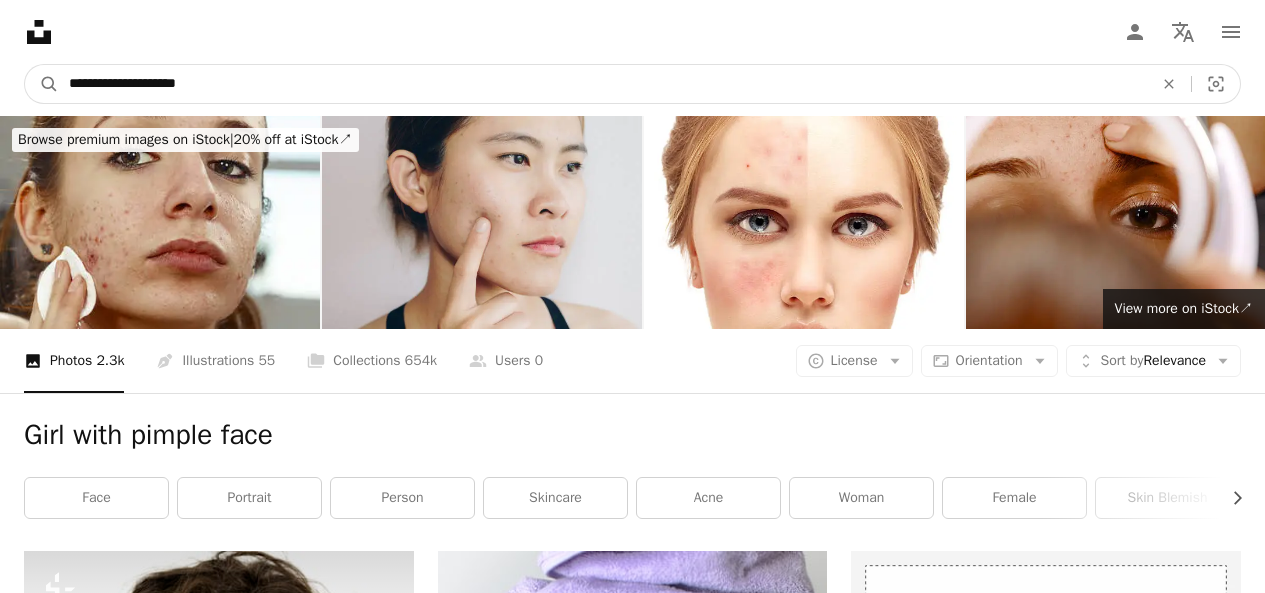click on "**********" at bounding box center (603, 84) 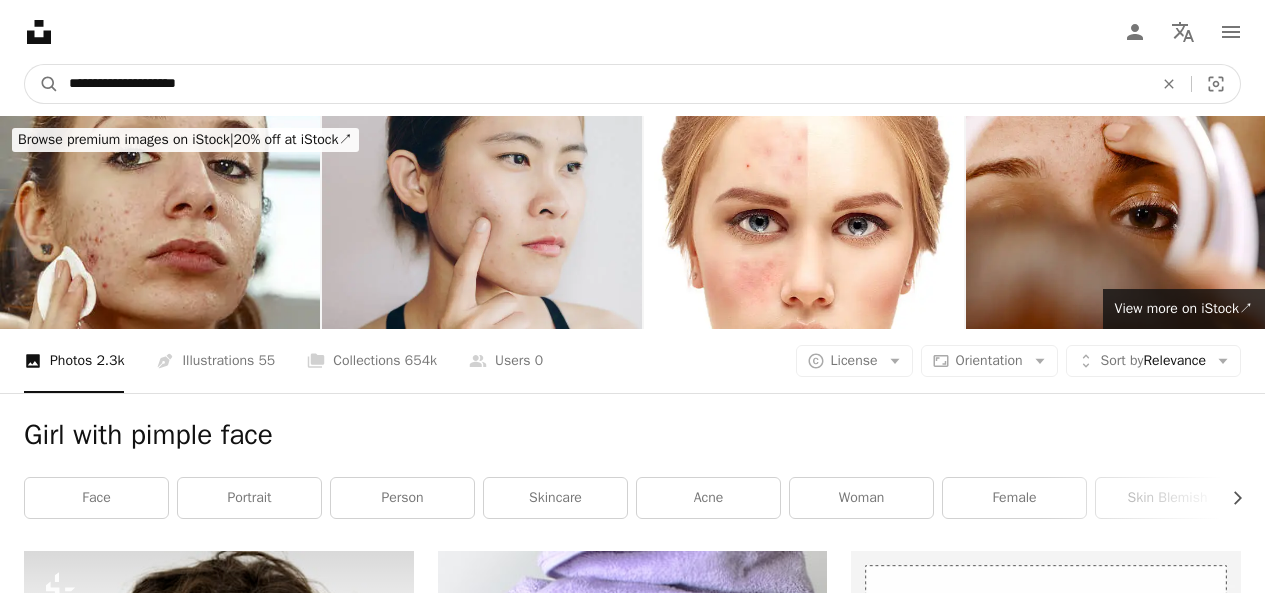 drag, startPoint x: 119, startPoint y: 81, endPoint x: 0, endPoint y: 19, distance: 134.18271 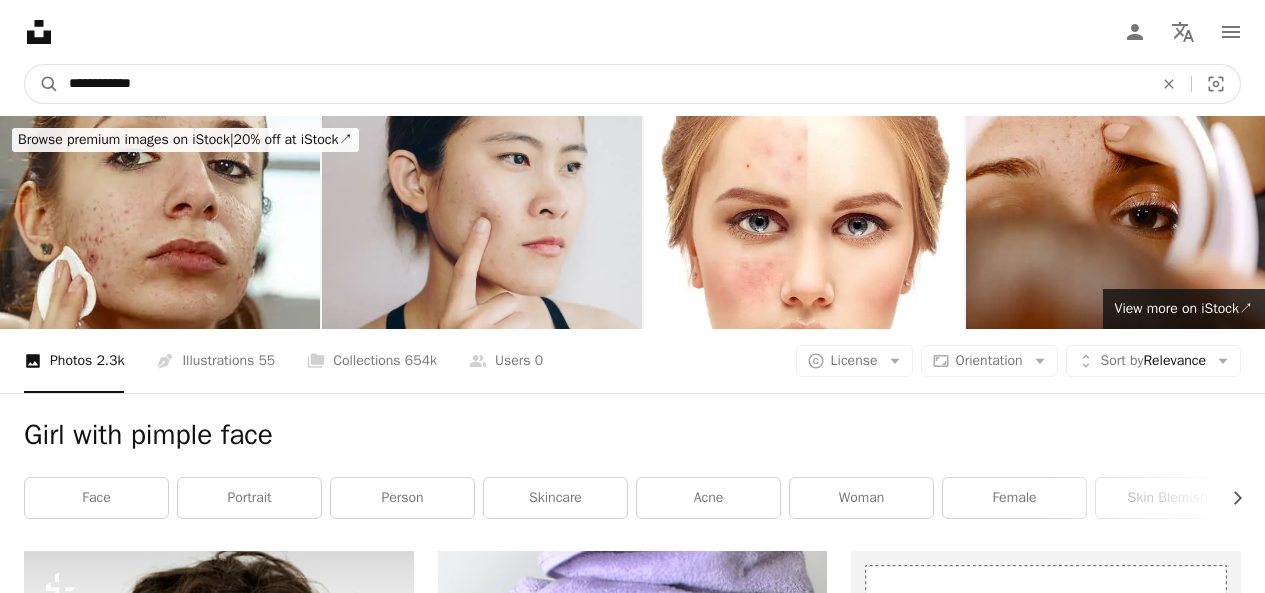 click on "A magnifying glass" at bounding box center [42, 84] 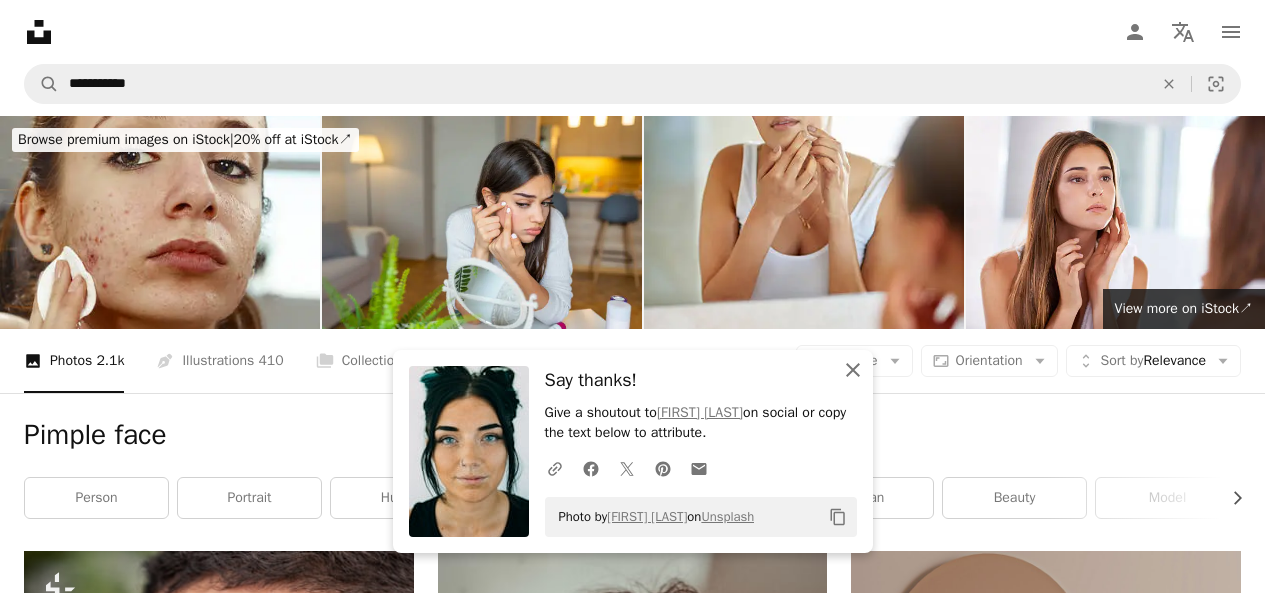click 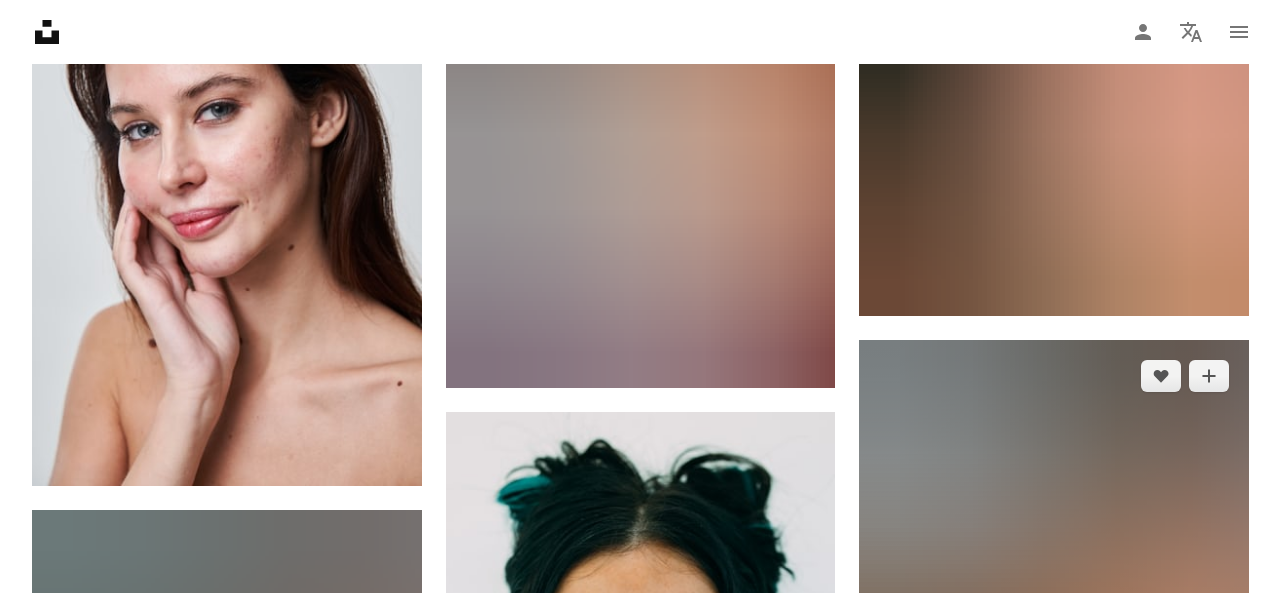 scroll, scrollTop: 933, scrollLeft: 0, axis: vertical 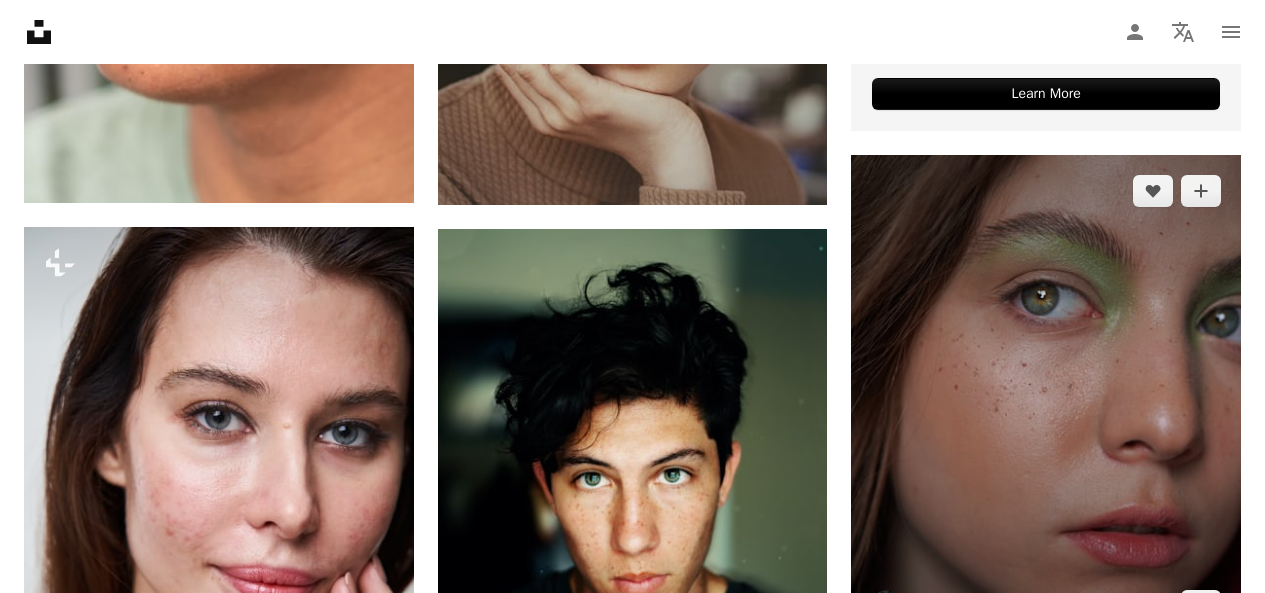 click at bounding box center (1046, 398) 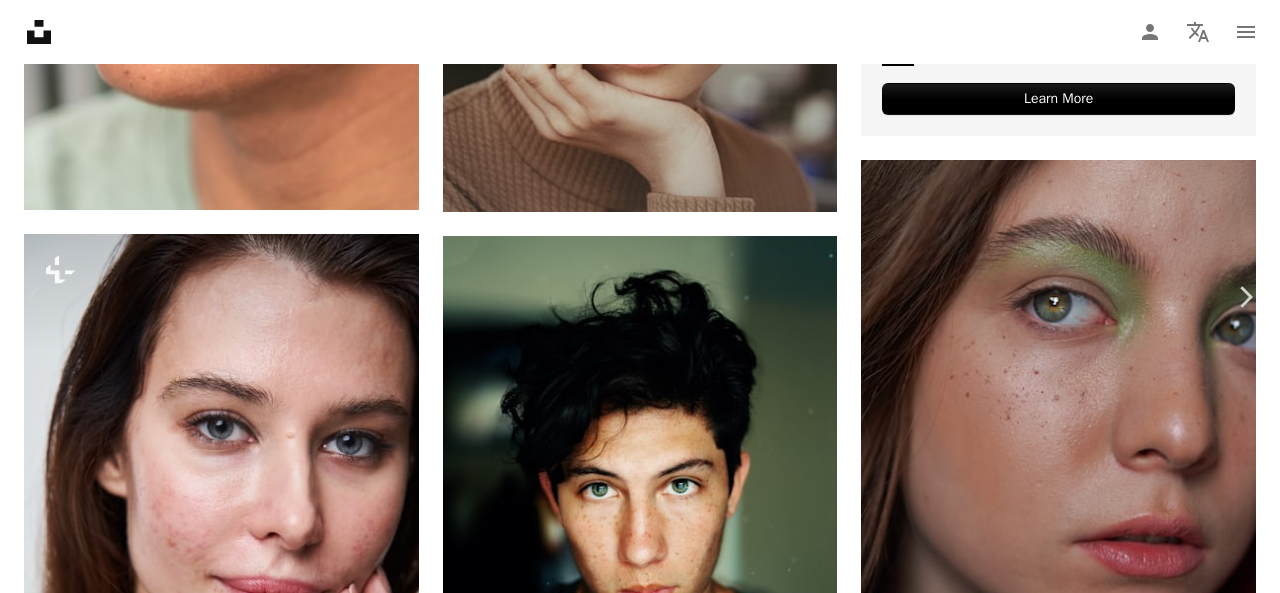 click on "Download free" at bounding box center [1081, 4753] 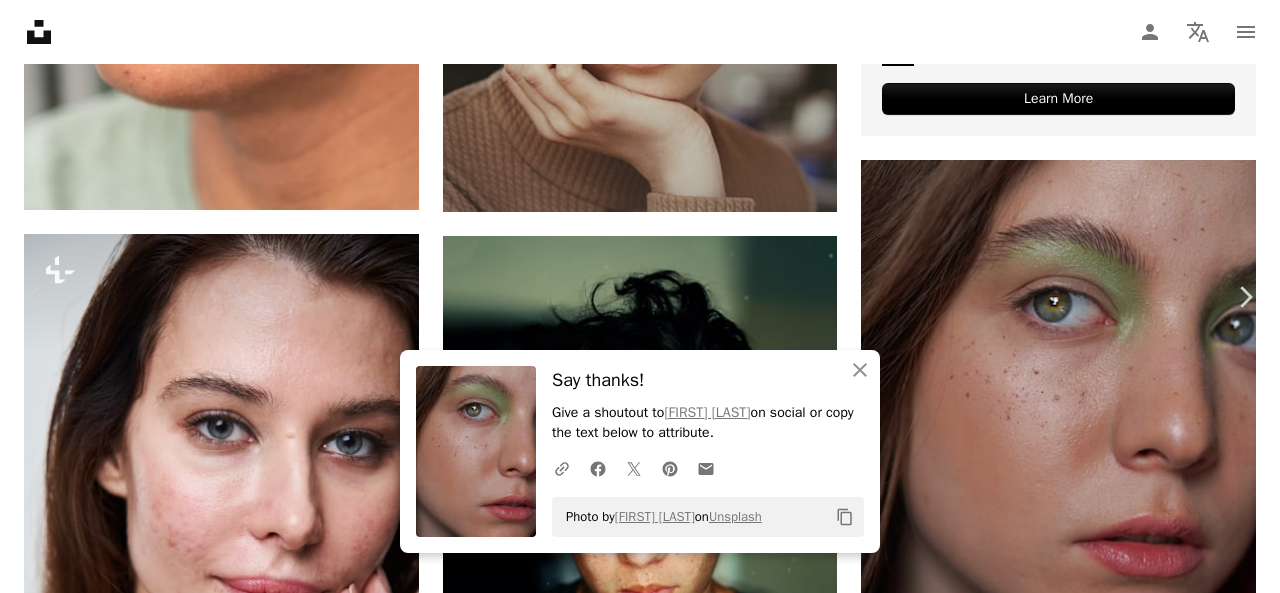 scroll, scrollTop: 74, scrollLeft: 0, axis: vertical 